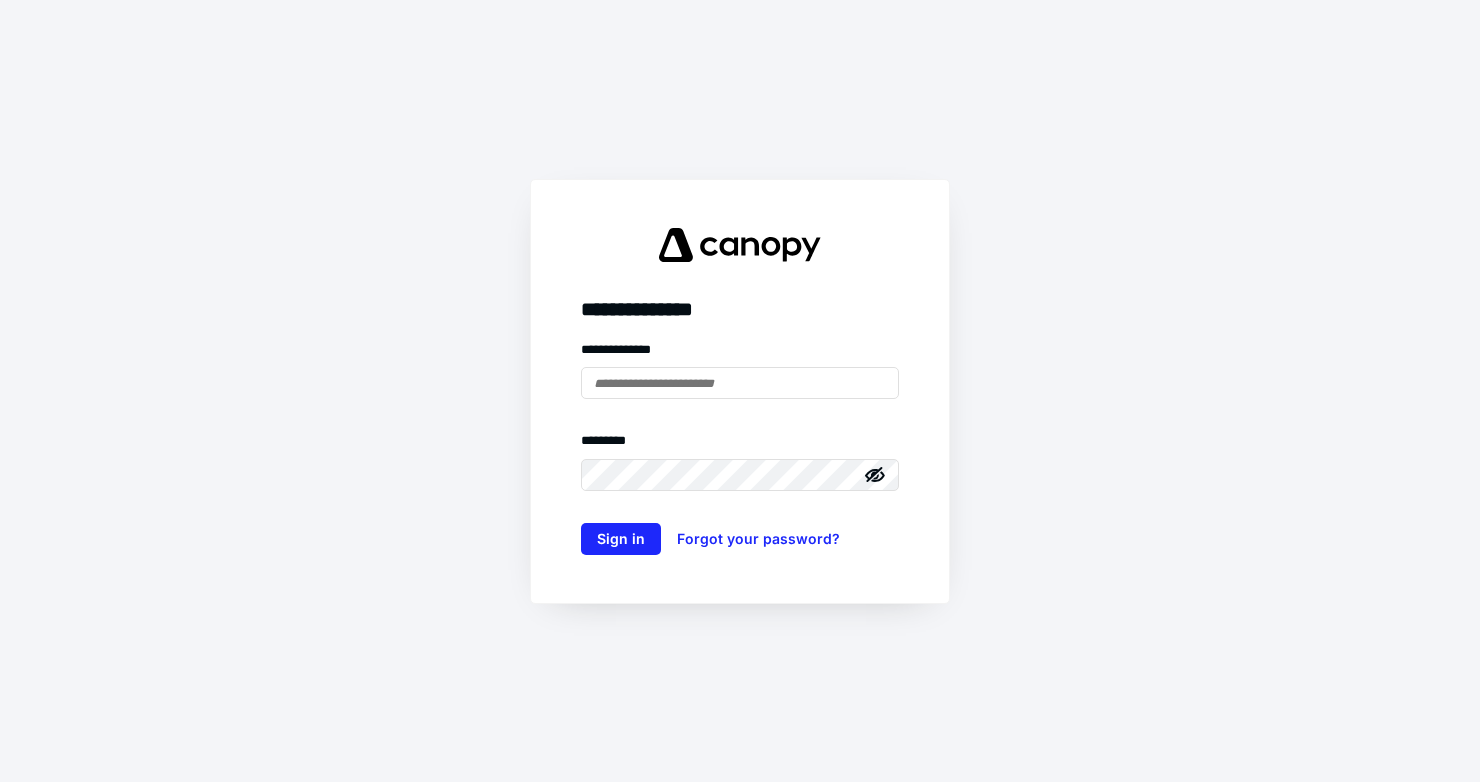 scroll, scrollTop: 0, scrollLeft: 0, axis: both 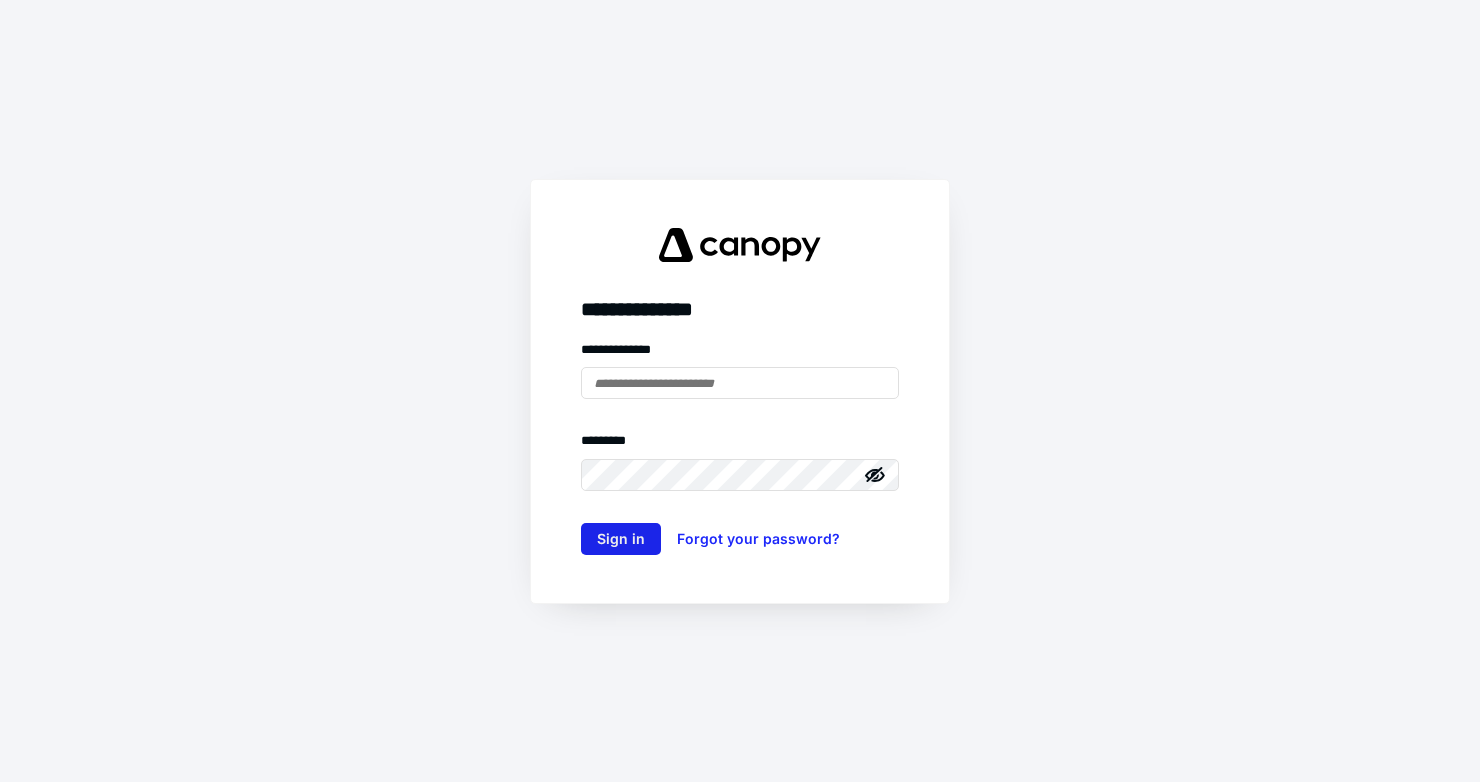 type on "**********" 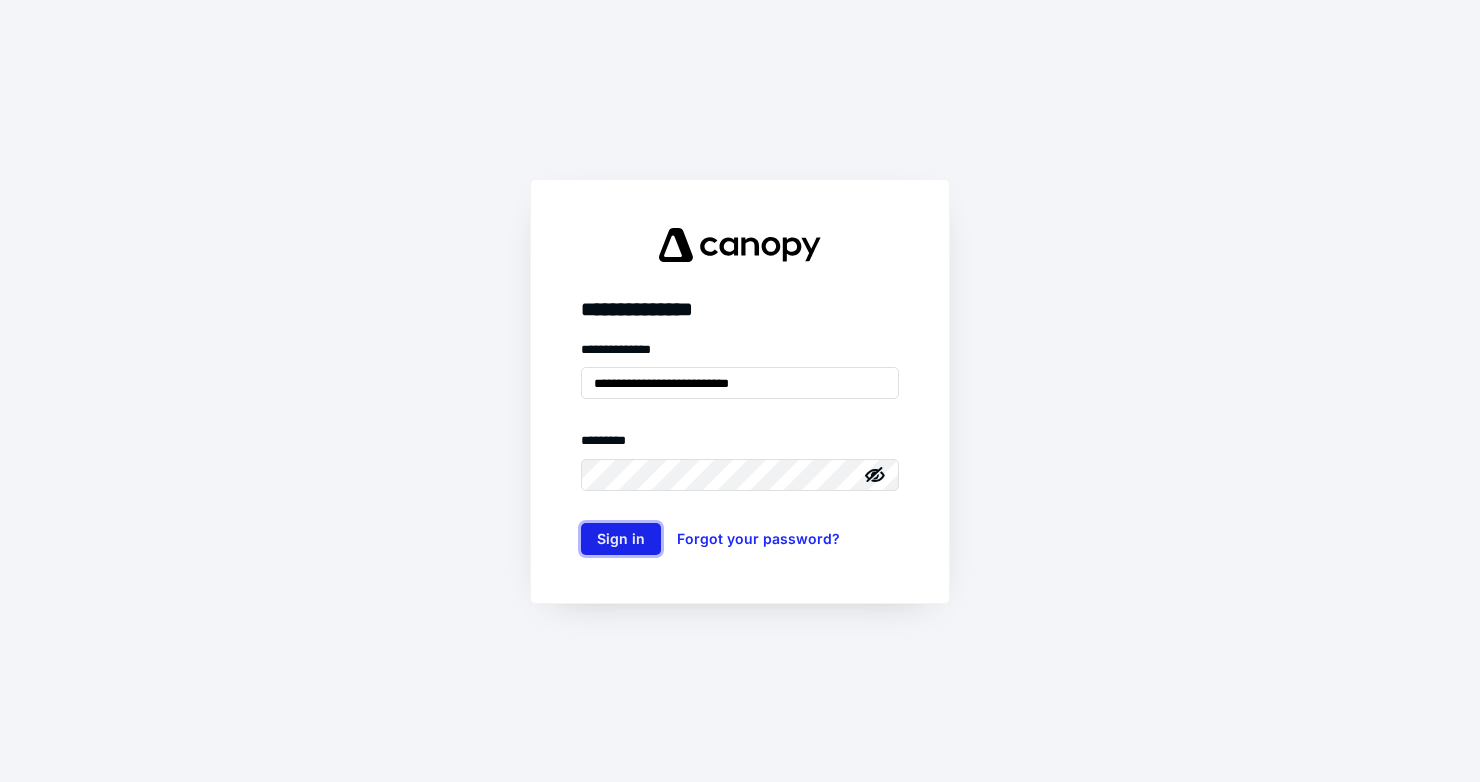 click on "Sign in" at bounding box center [621, 539] 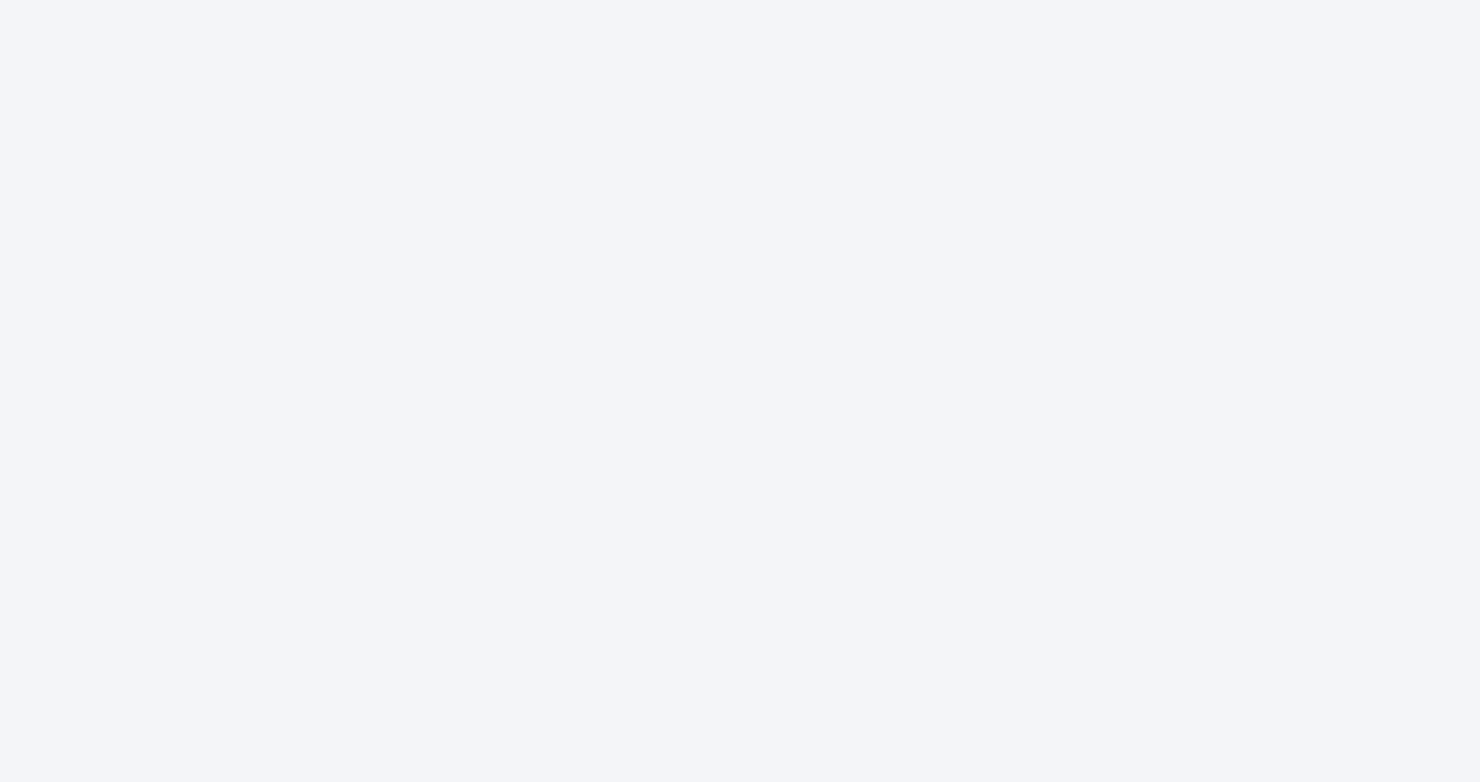 scroll, scrollTop: 0, scrollLeft: 0, axis: both 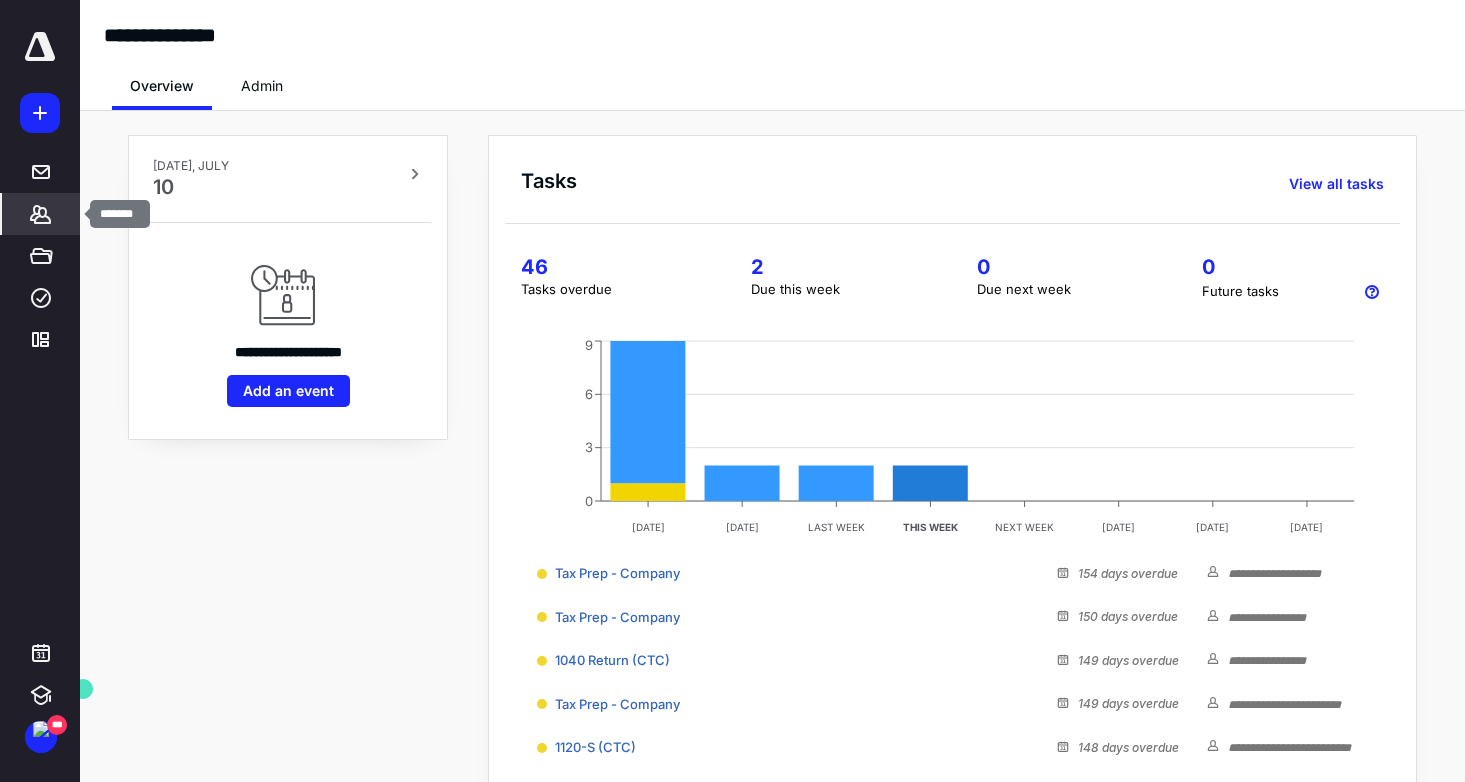 click on "*******" at bounding box center [41, 214] 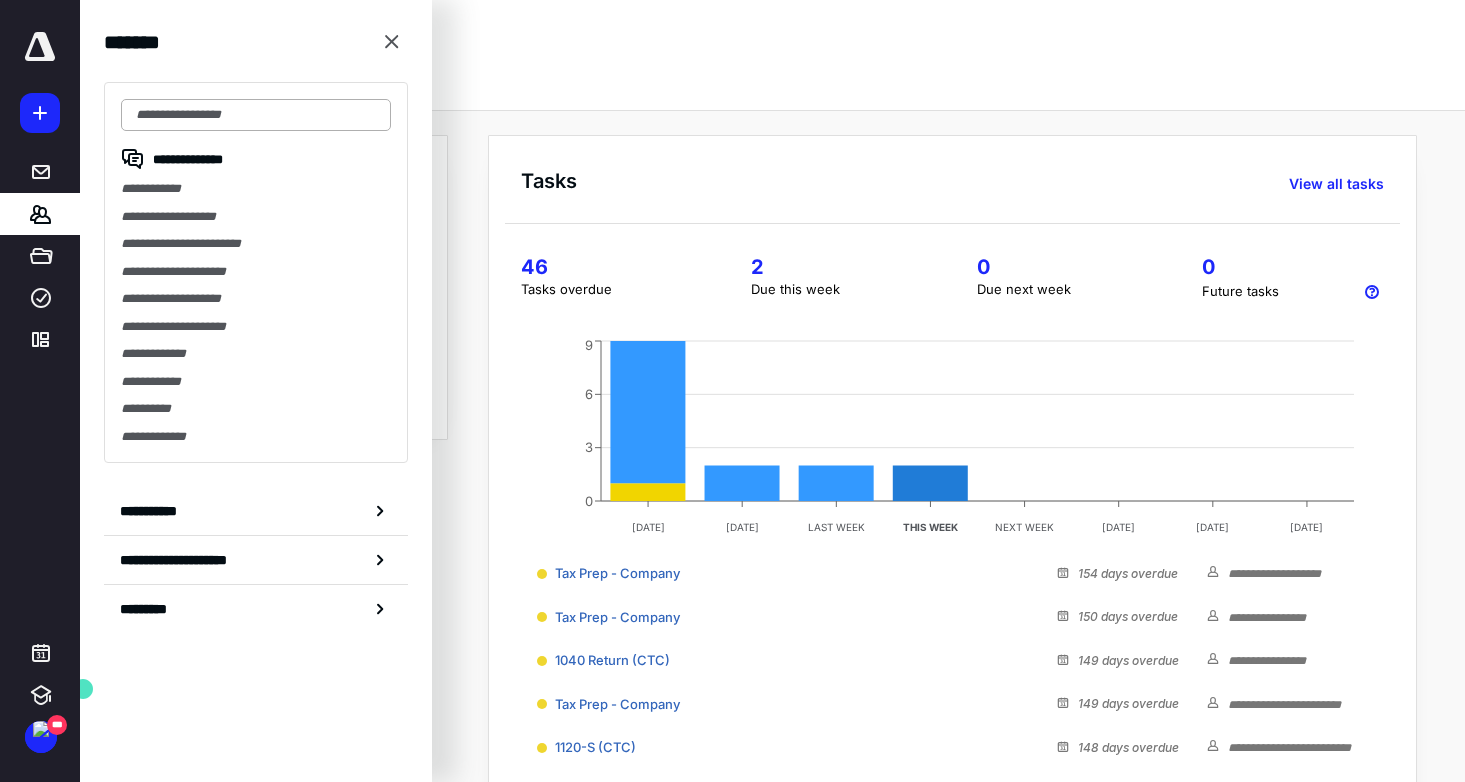 click at bounding box center [256, 115] 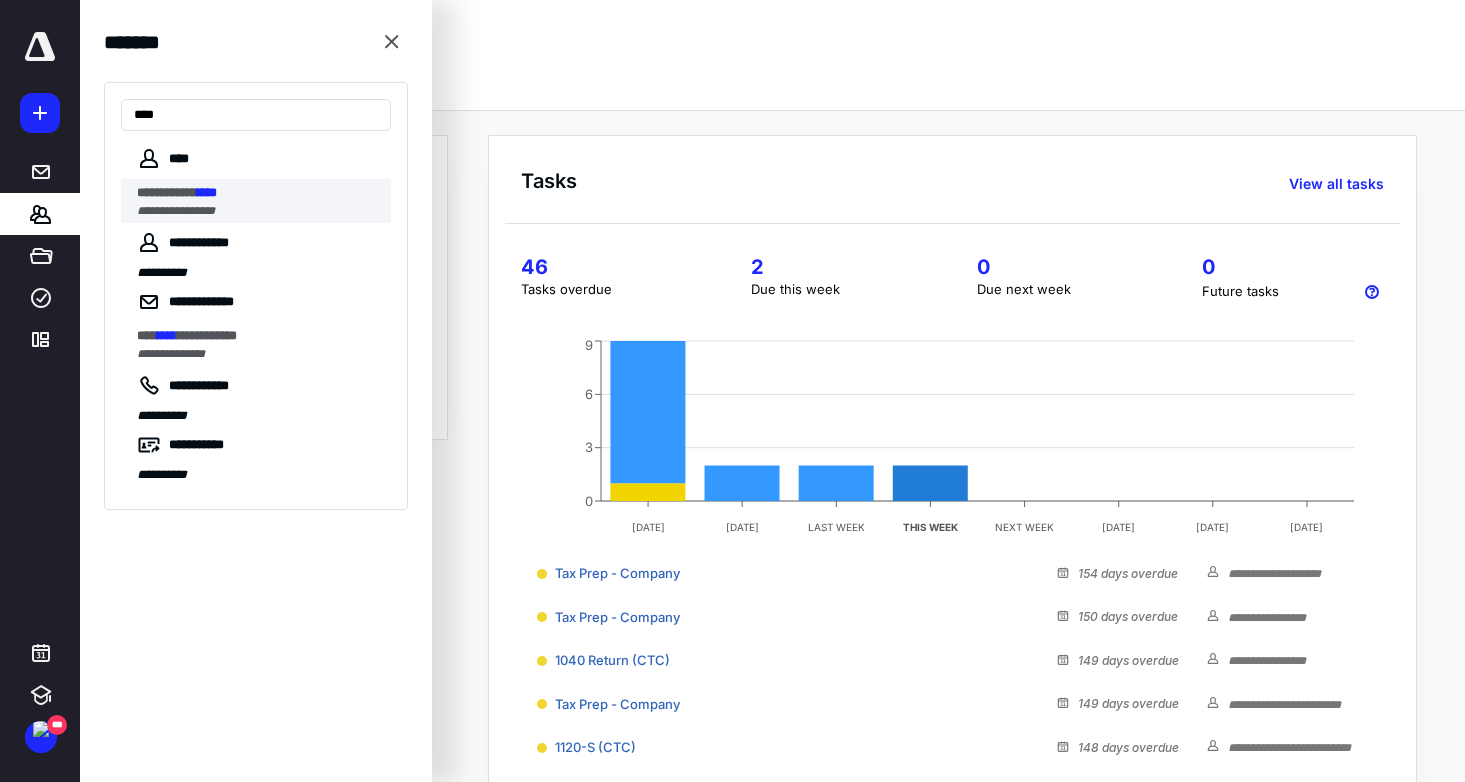 type on "****" 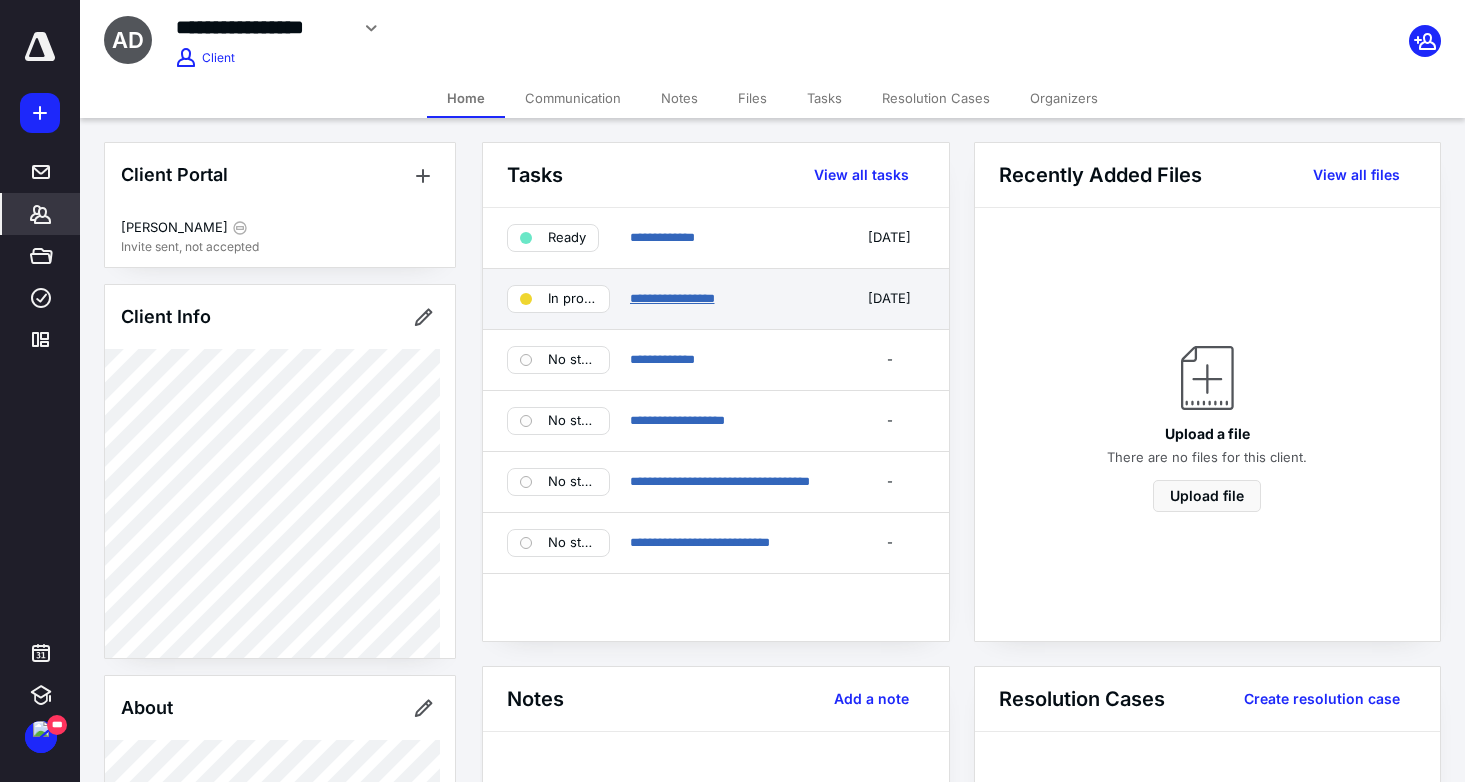 click on "**********" at bounding box center [672, 298] 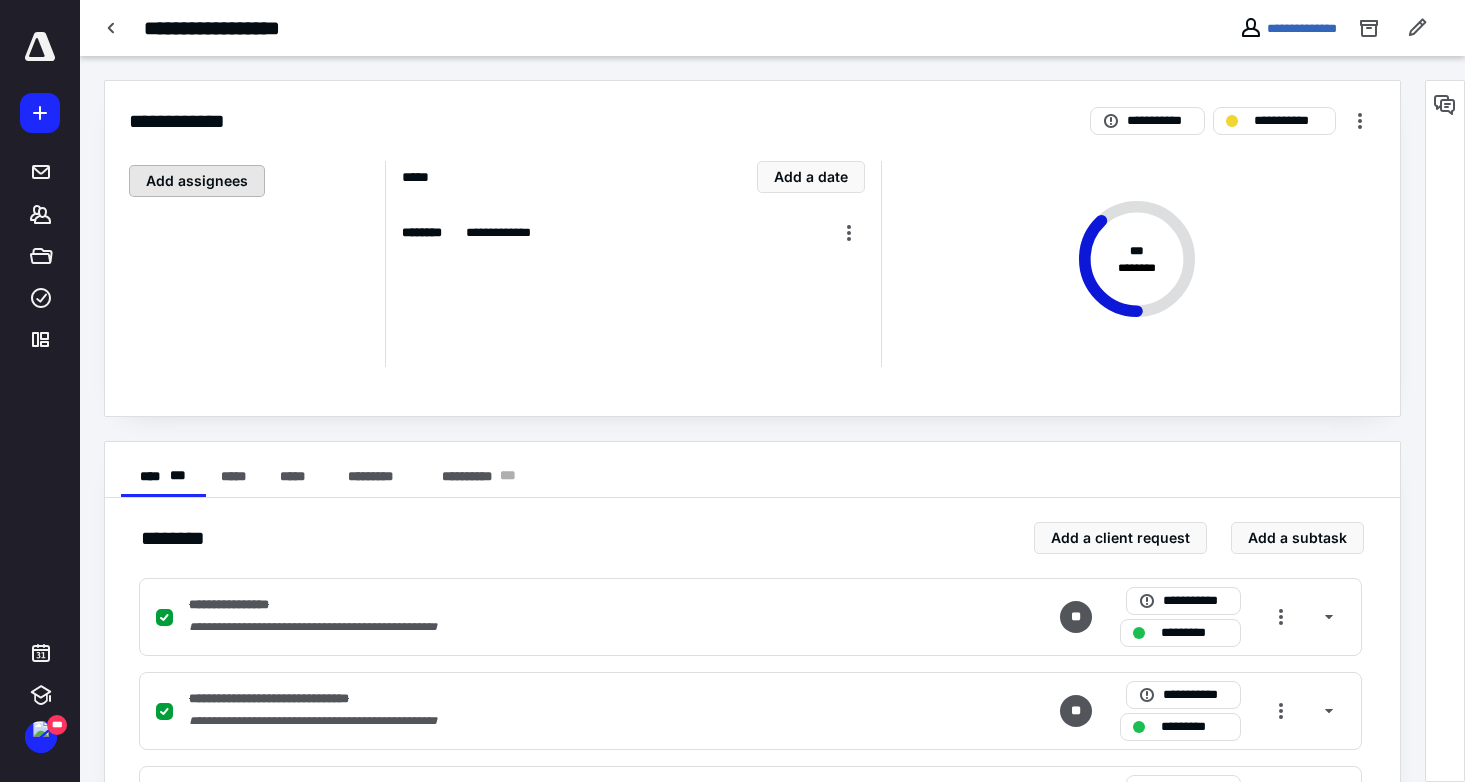 click on "Add assignees" at bounding box center [197, 181] 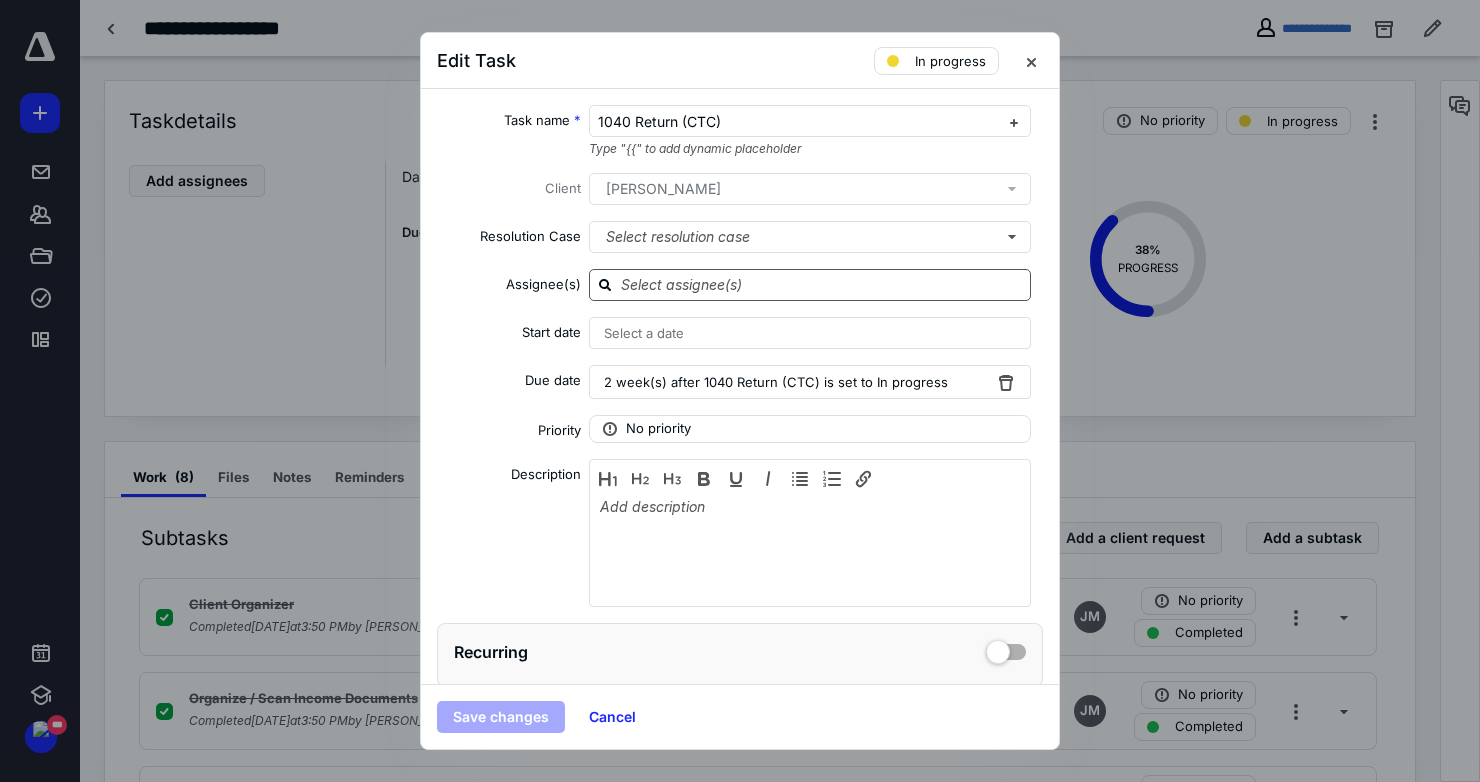click at bounding box center [822, 284] 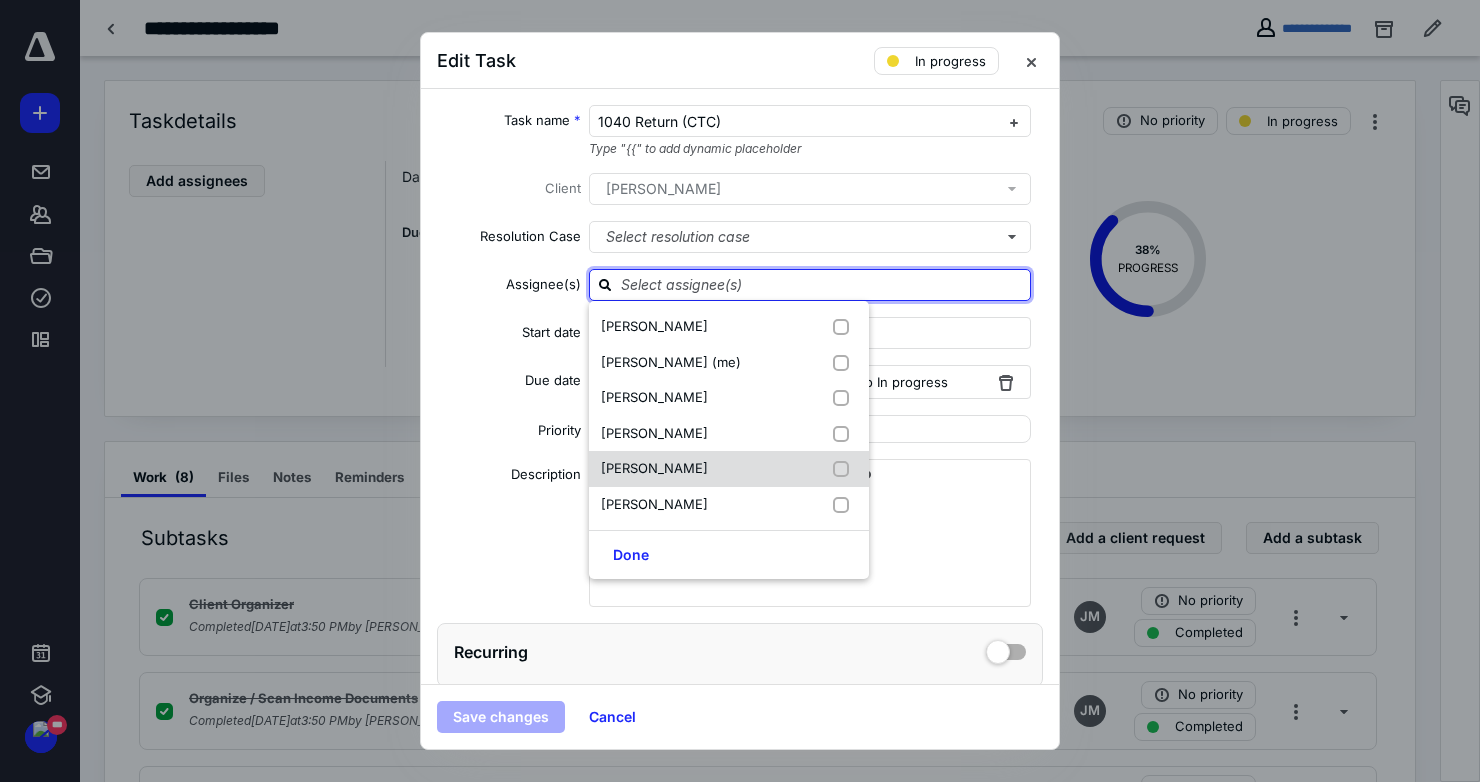 click on "[PERSON_NAME]" at bounding box center [654, 468] 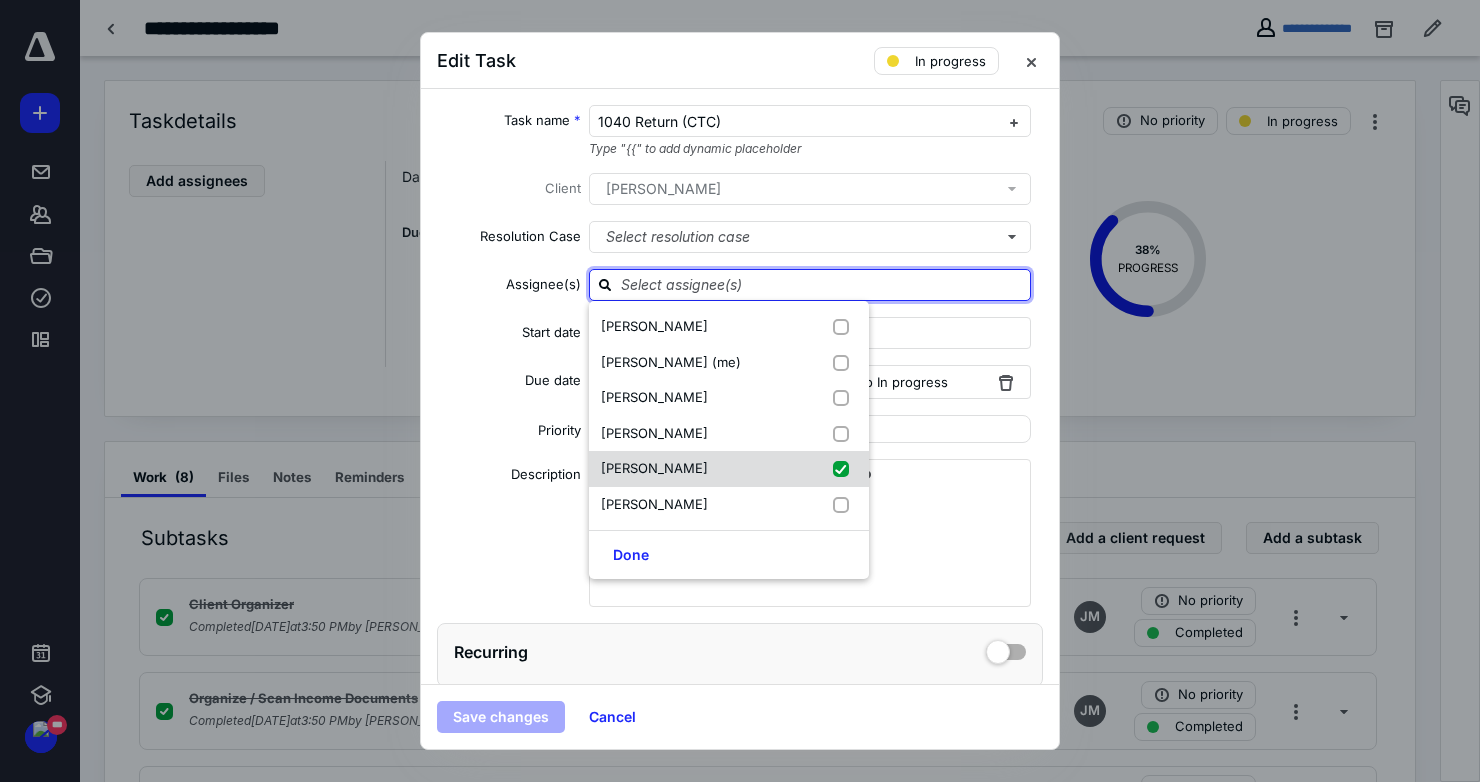 checkbox on "true" 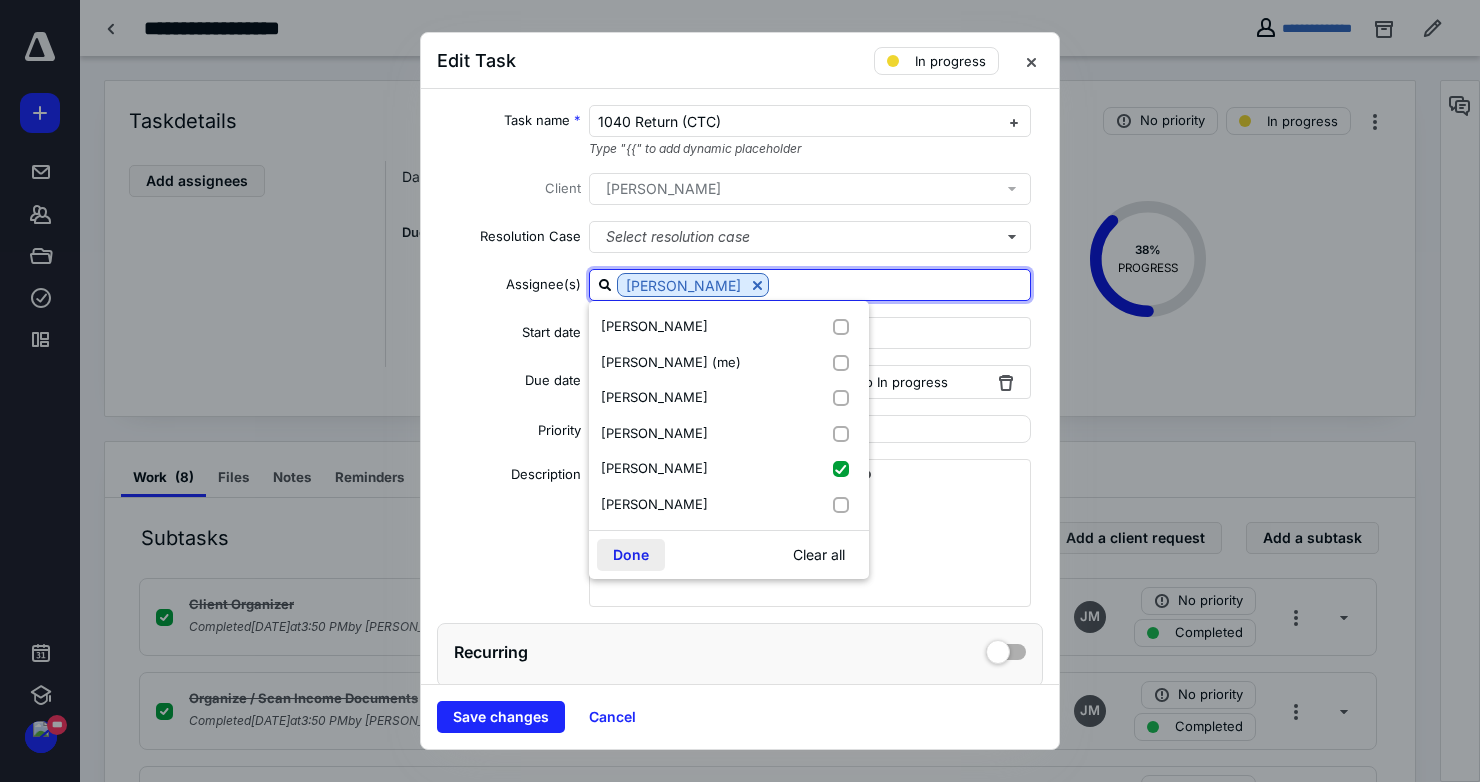click on "Done" at bounding box center (631, 555) 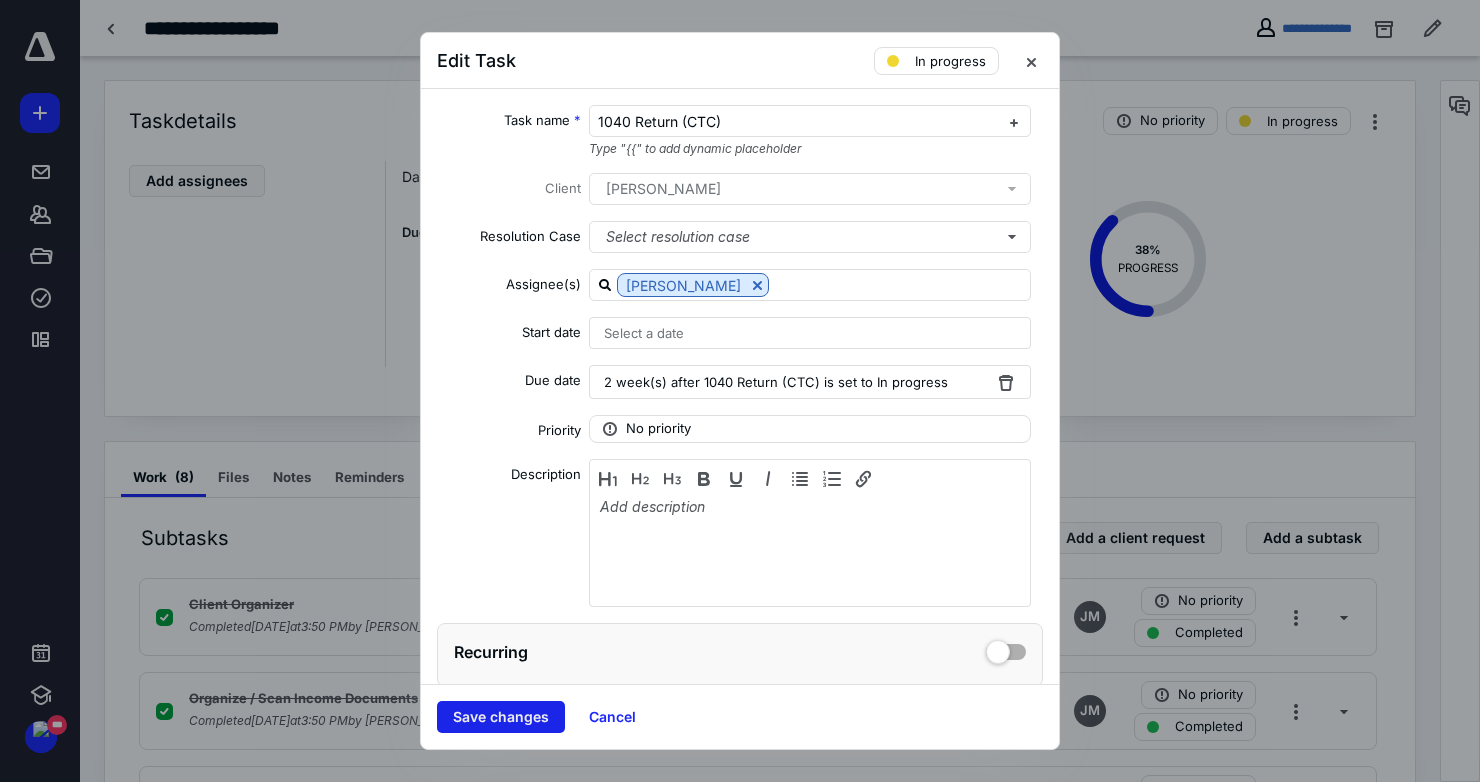 click on "Save changes" at bounding box center [501, 717] 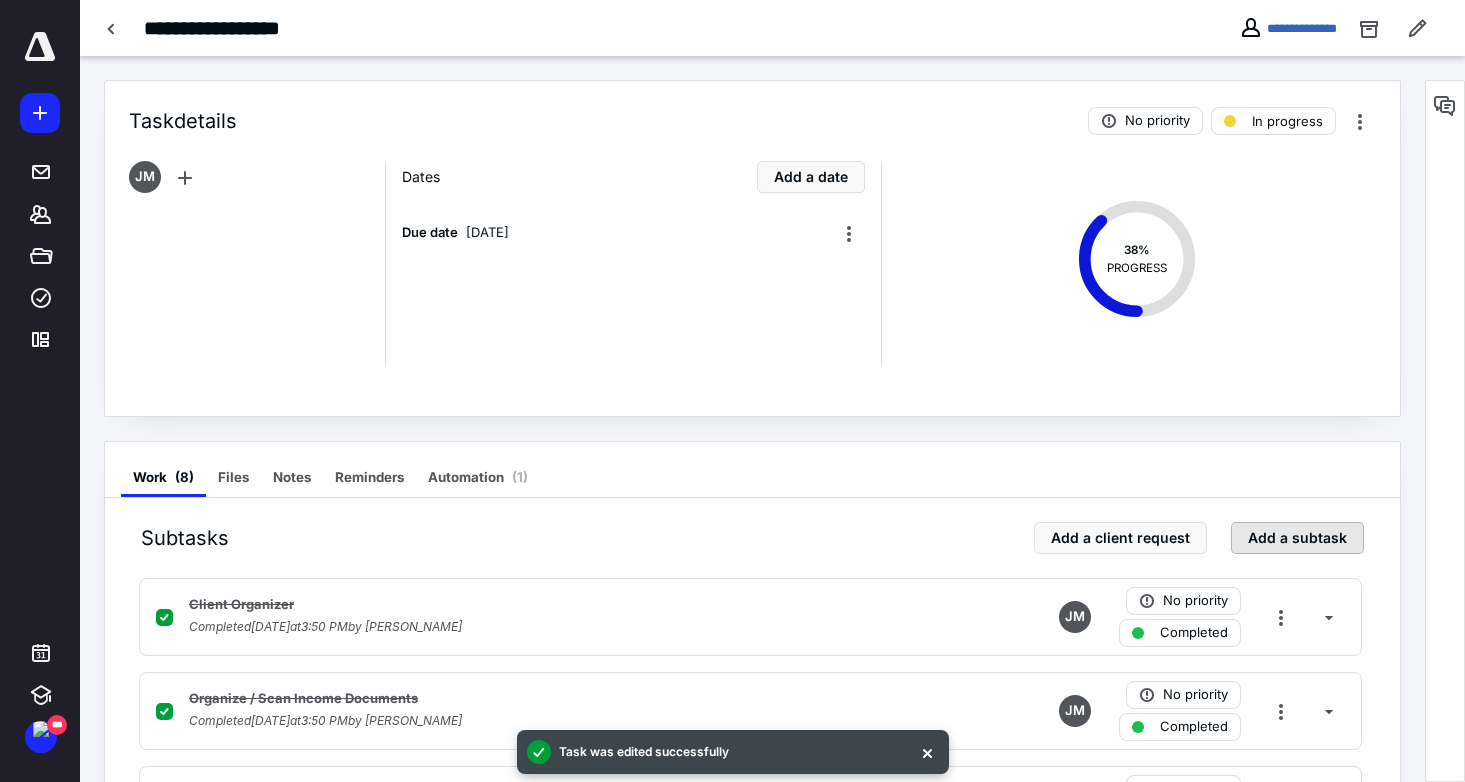 click on "Add a subtask" at bounding box center [1297, 538] 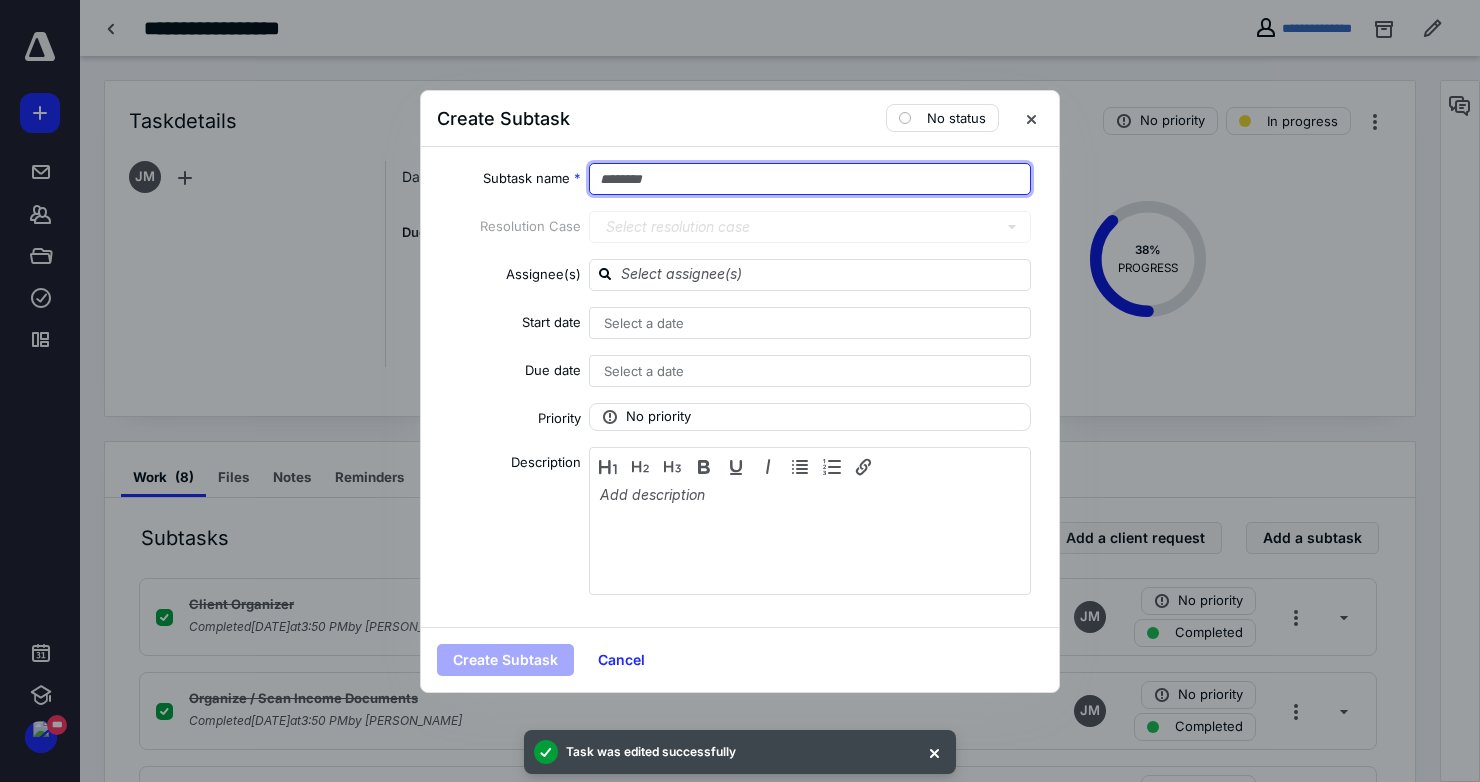 click at bounding box center [810, 179] 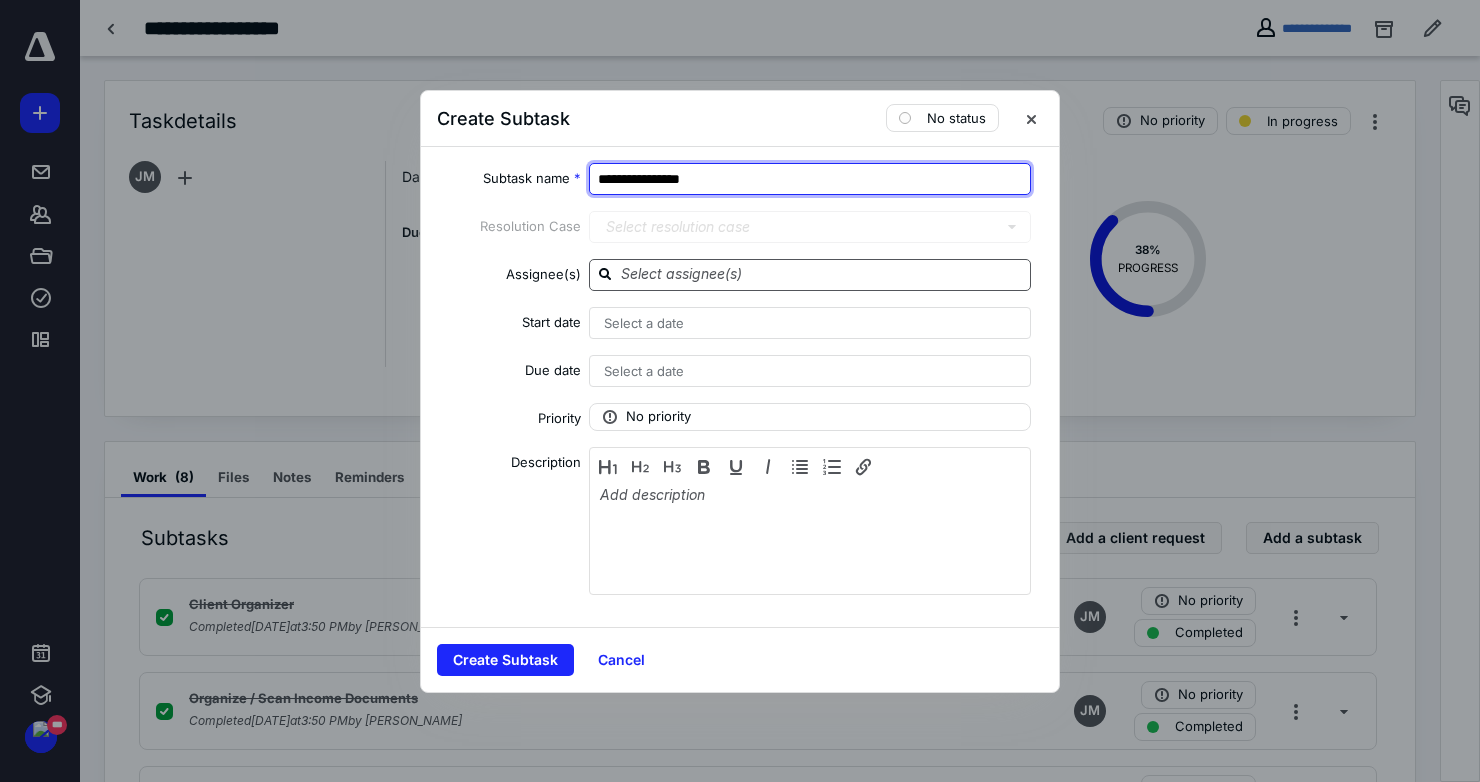 type on "**********" 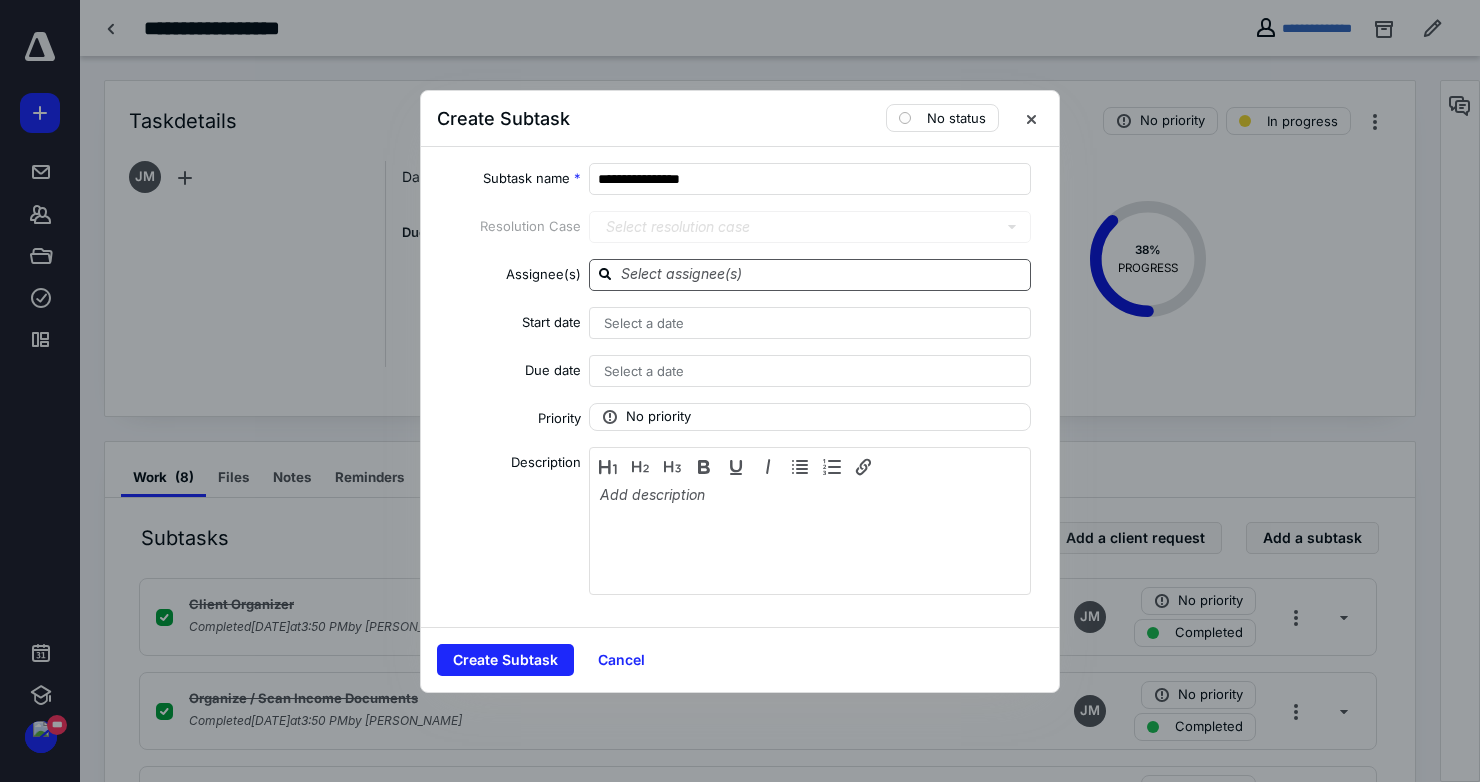 click at bounding box center [822, 274] 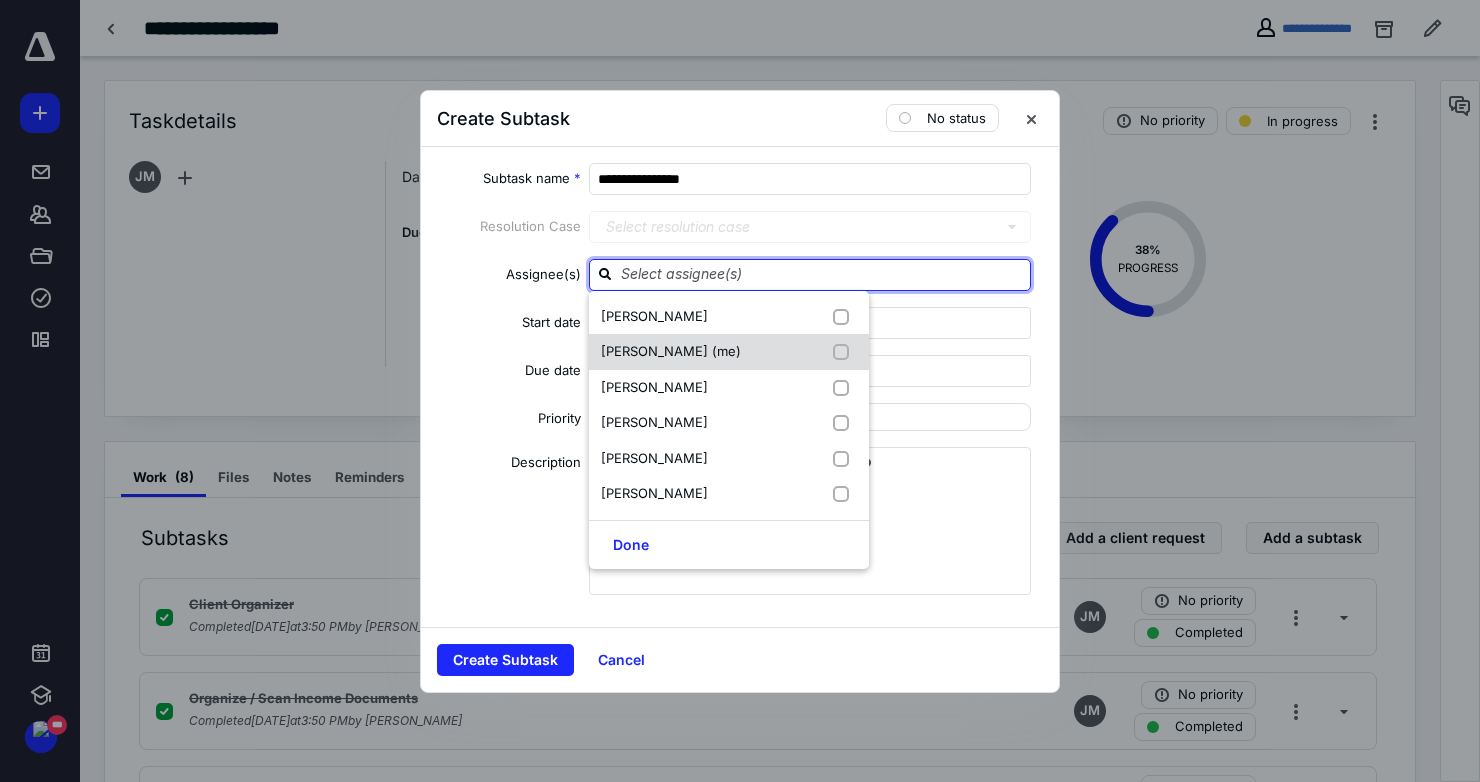 click on "[PERSON_NAME] (me)" at bounding box center [671, 351] 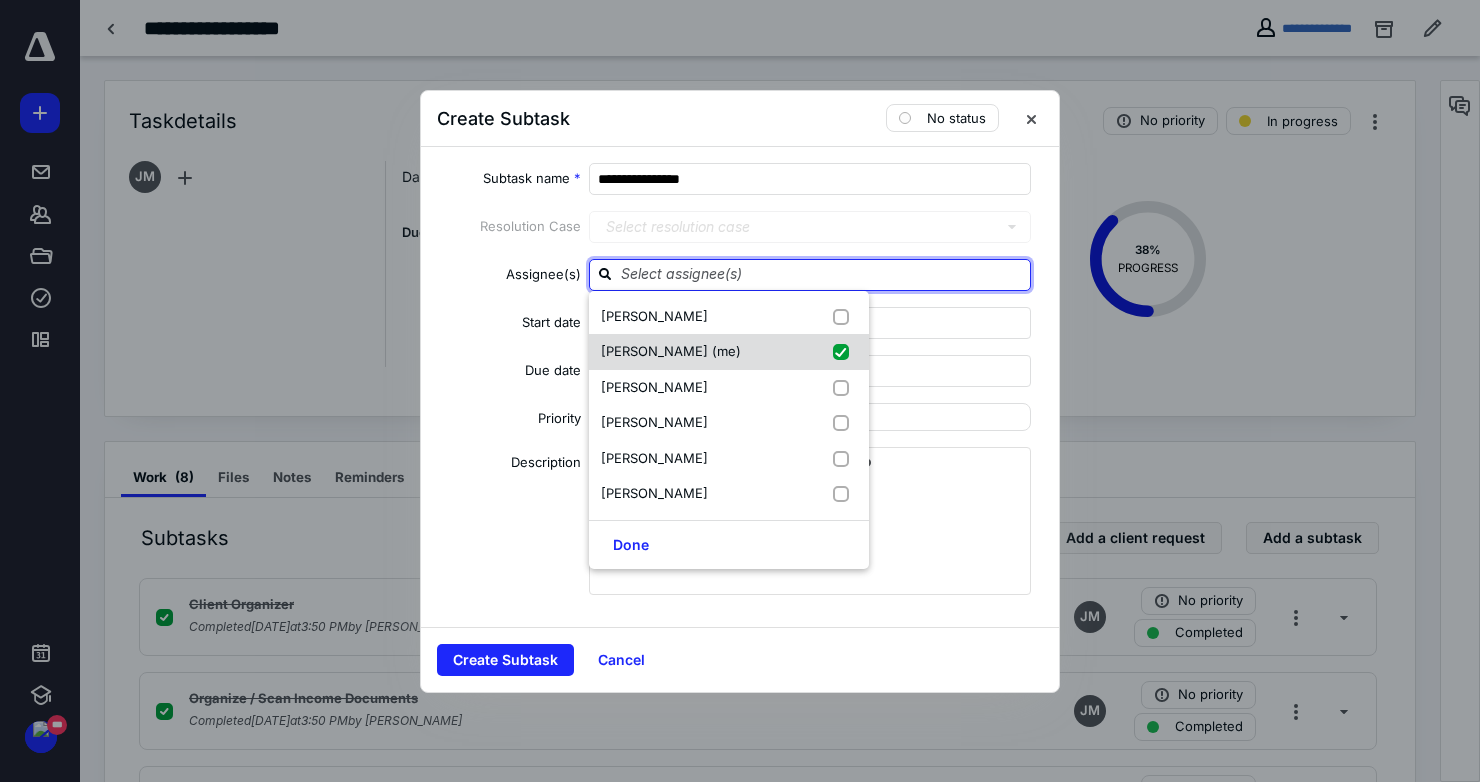 checkbox on "true" 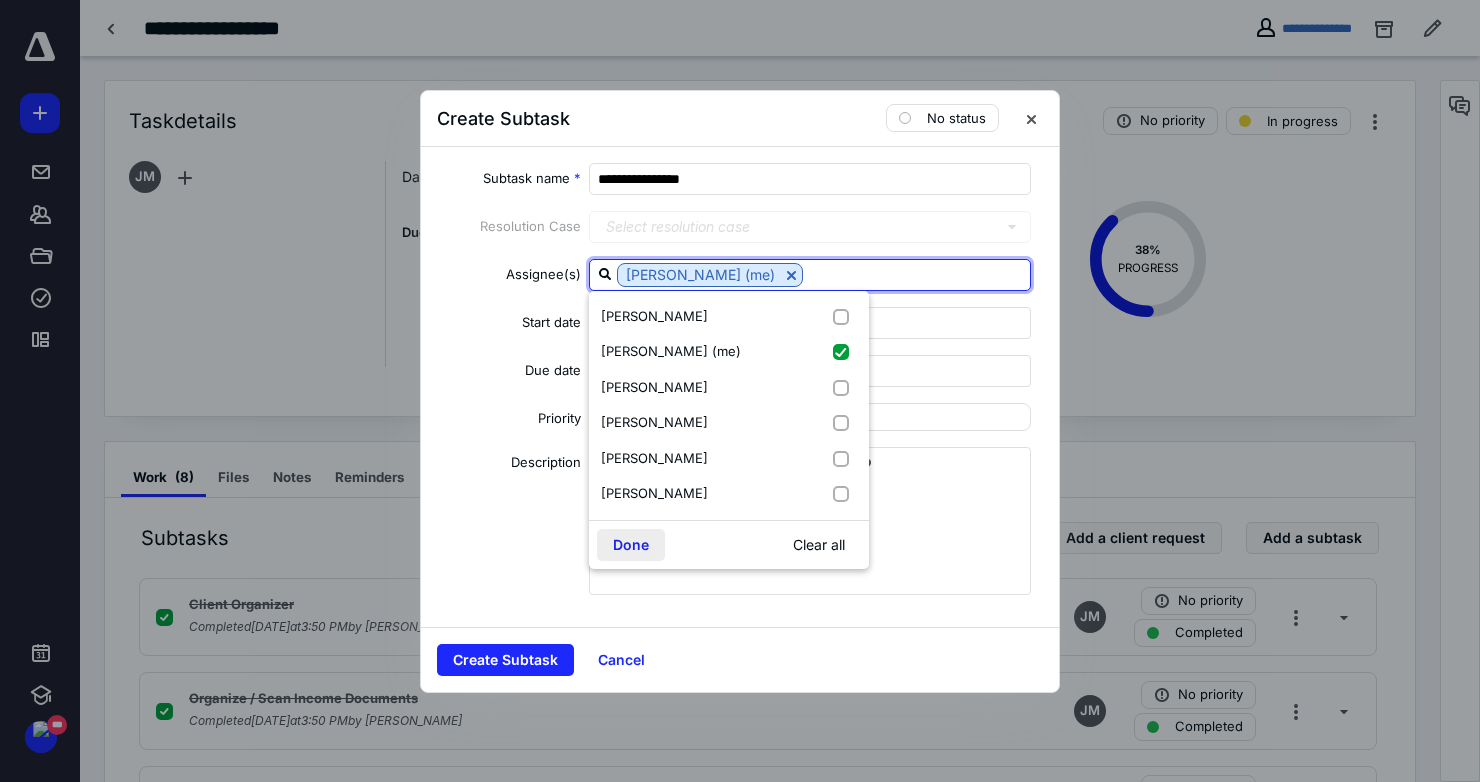 click on "Done" at bounding box center (631, 545) 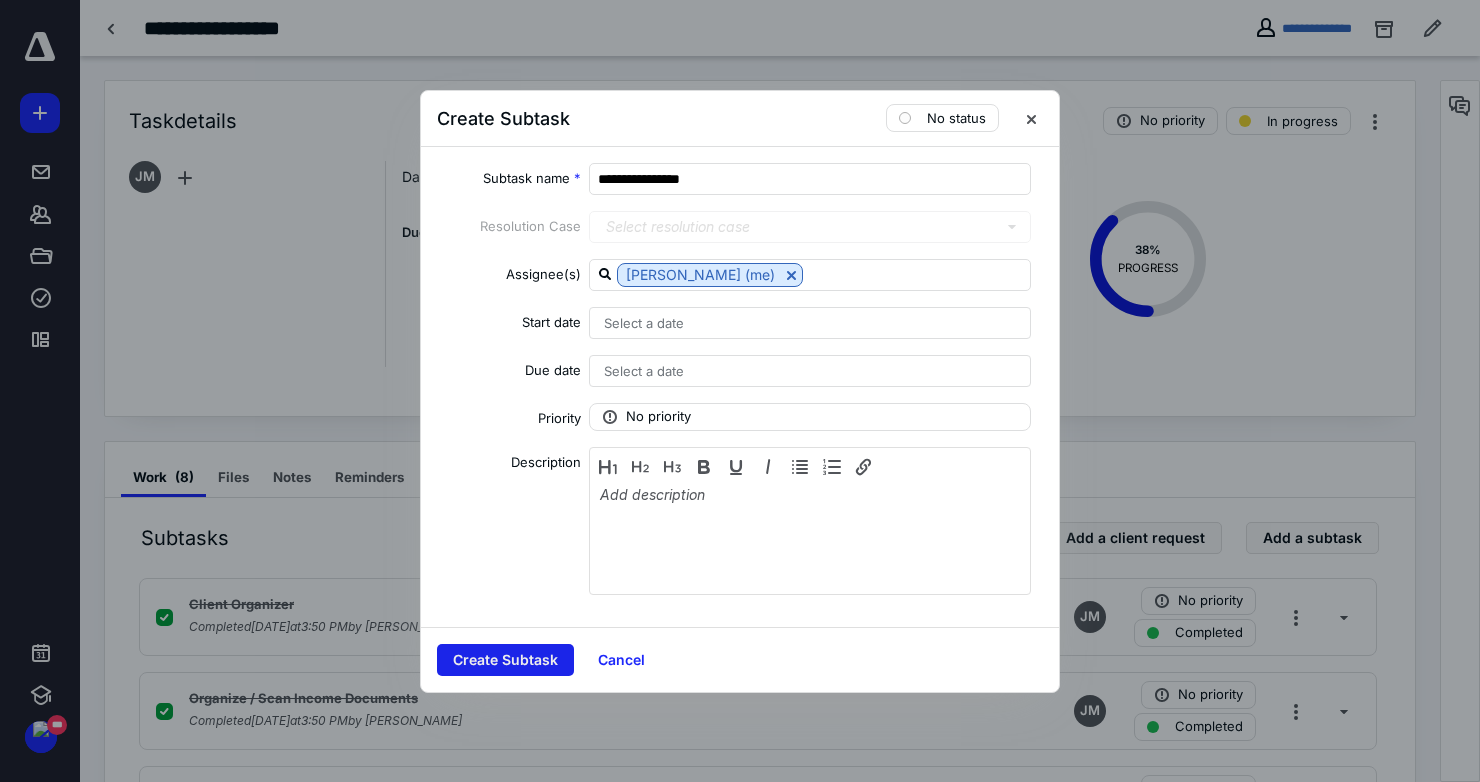 click on "Create Subtask" at bounding box center [505, 660] 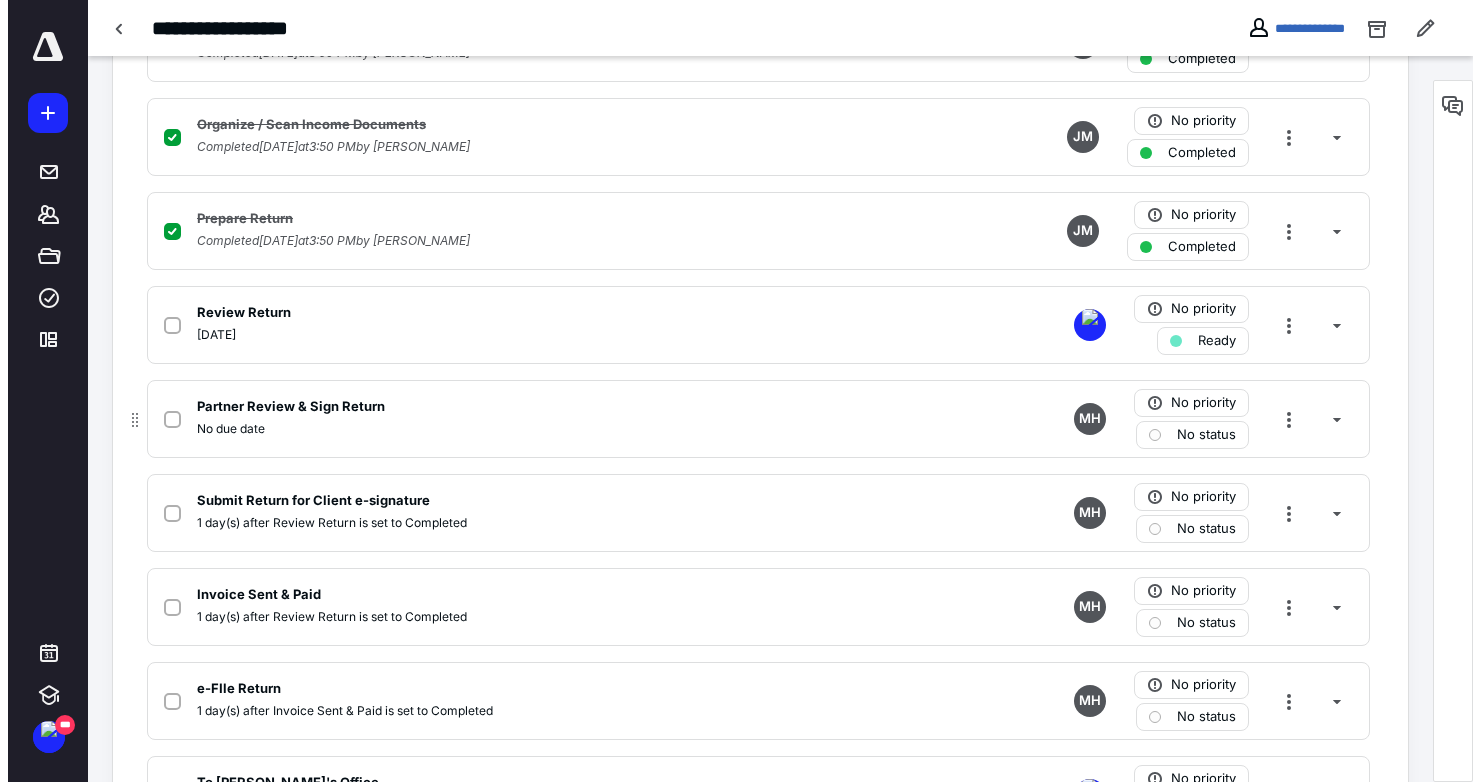 scroll, scrollTop: 675, scrollLeft: 0, axis: vertical 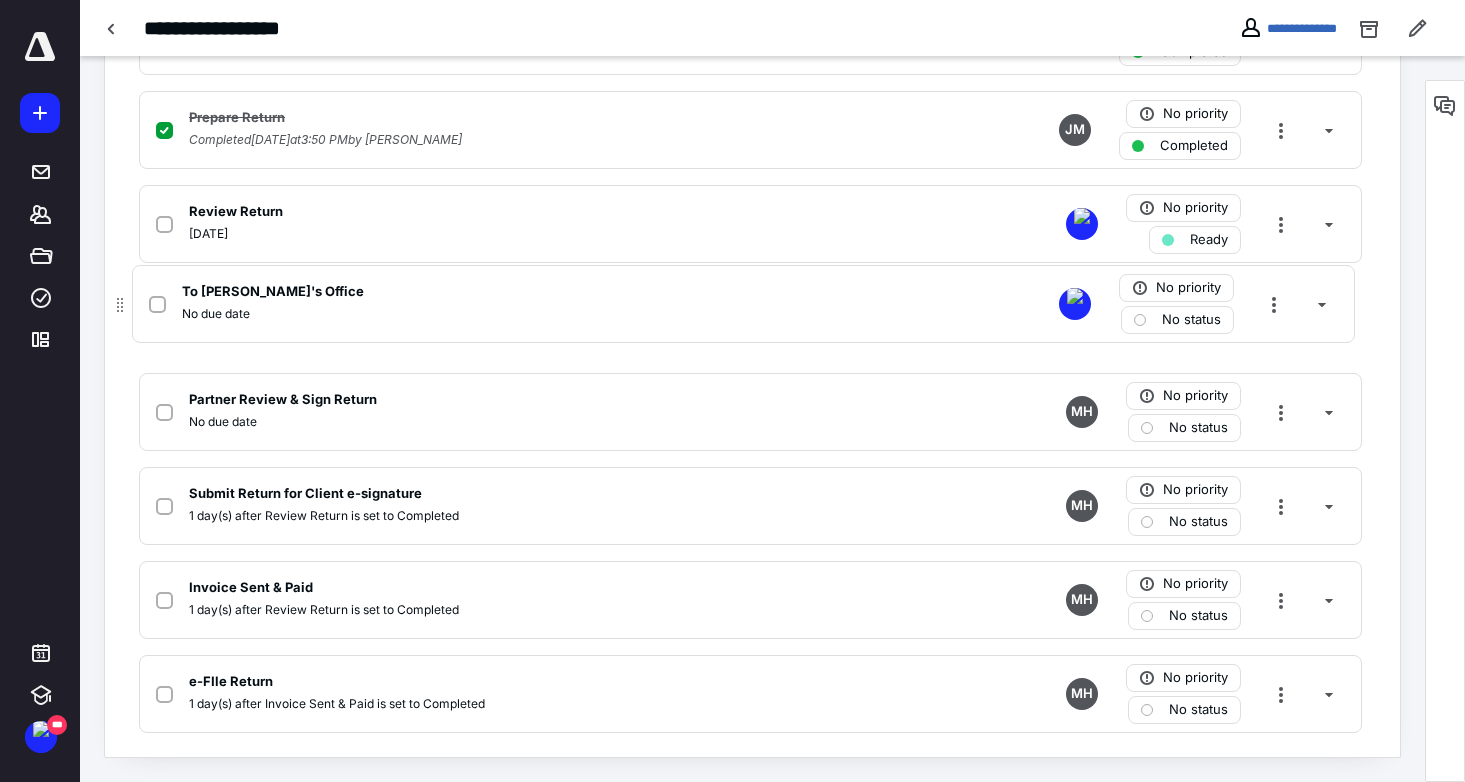 drag, startPoint x: 128, startPoint y: 704, endPoint x: 121, endPoint y: 308, distance: 396.06186 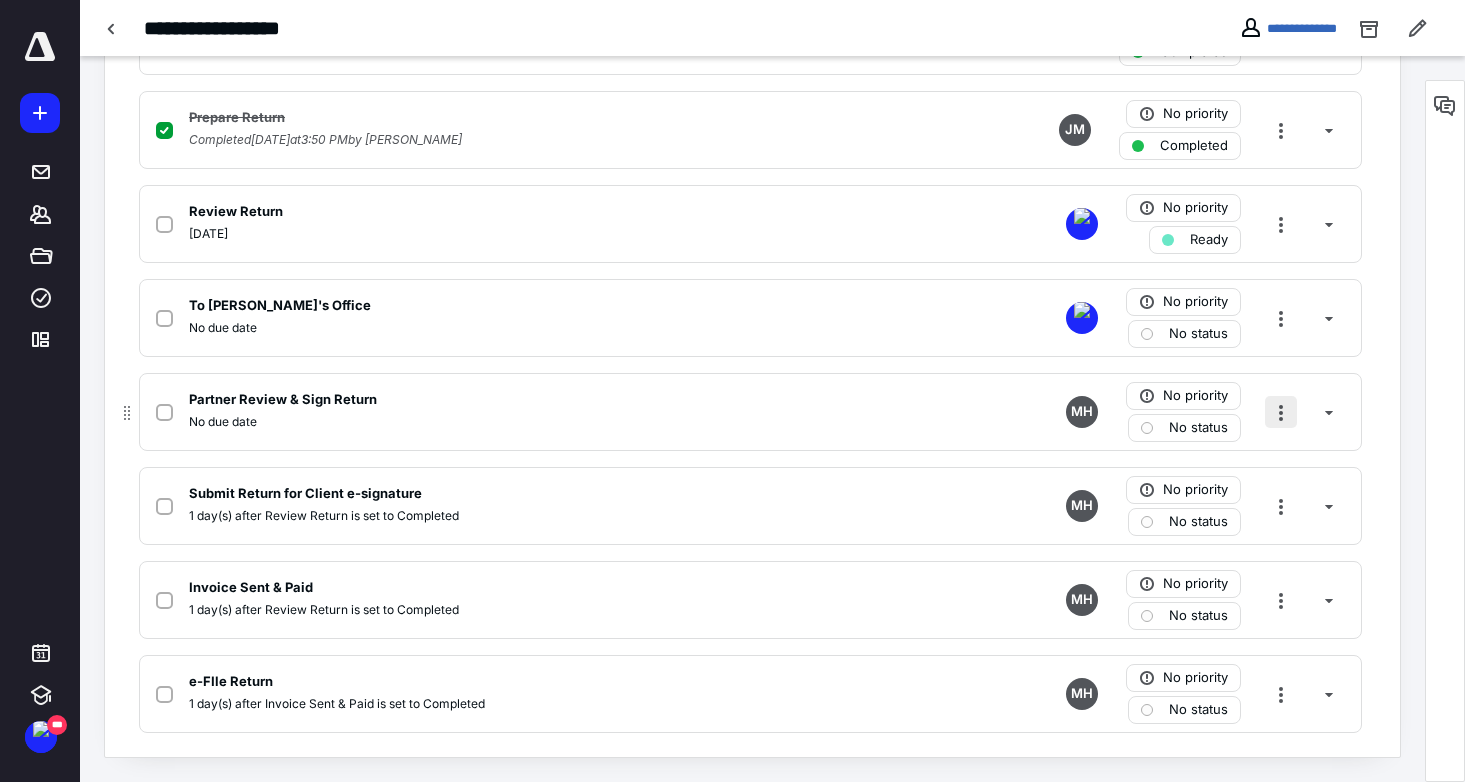 click at bounding box center (1281, 412) 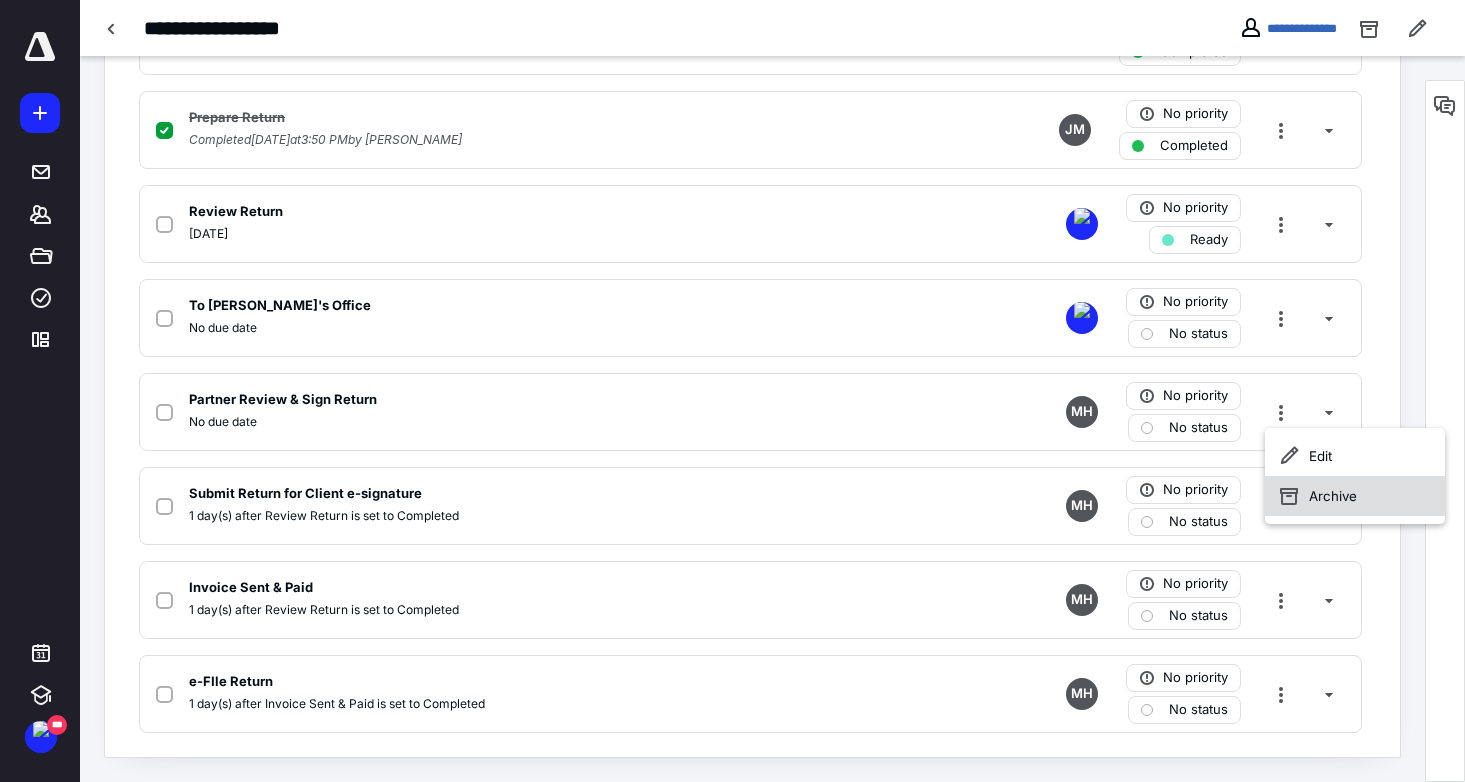 click on "Archive" at bounding box center (1355, 496) 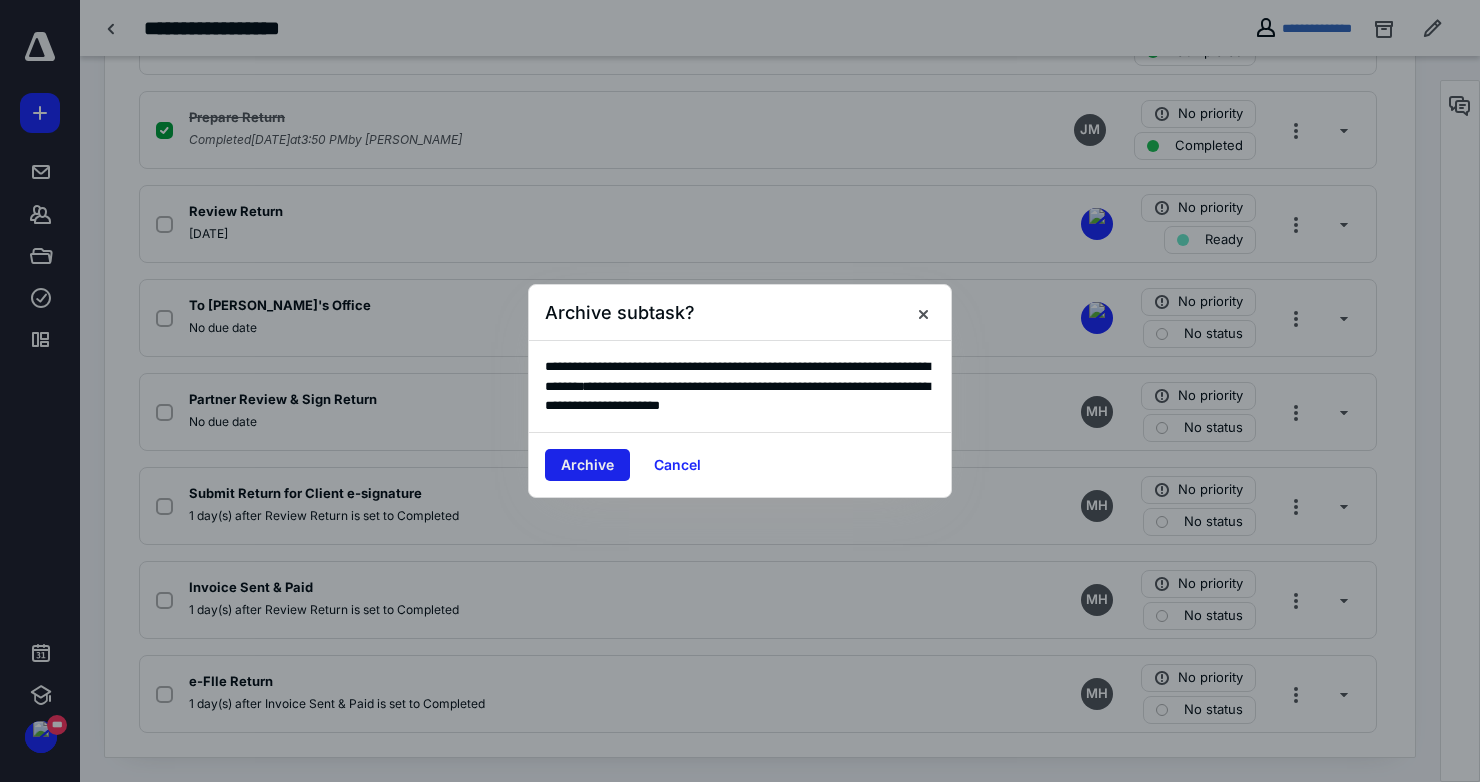 click on "Archive" at bounding box center [587, 465] 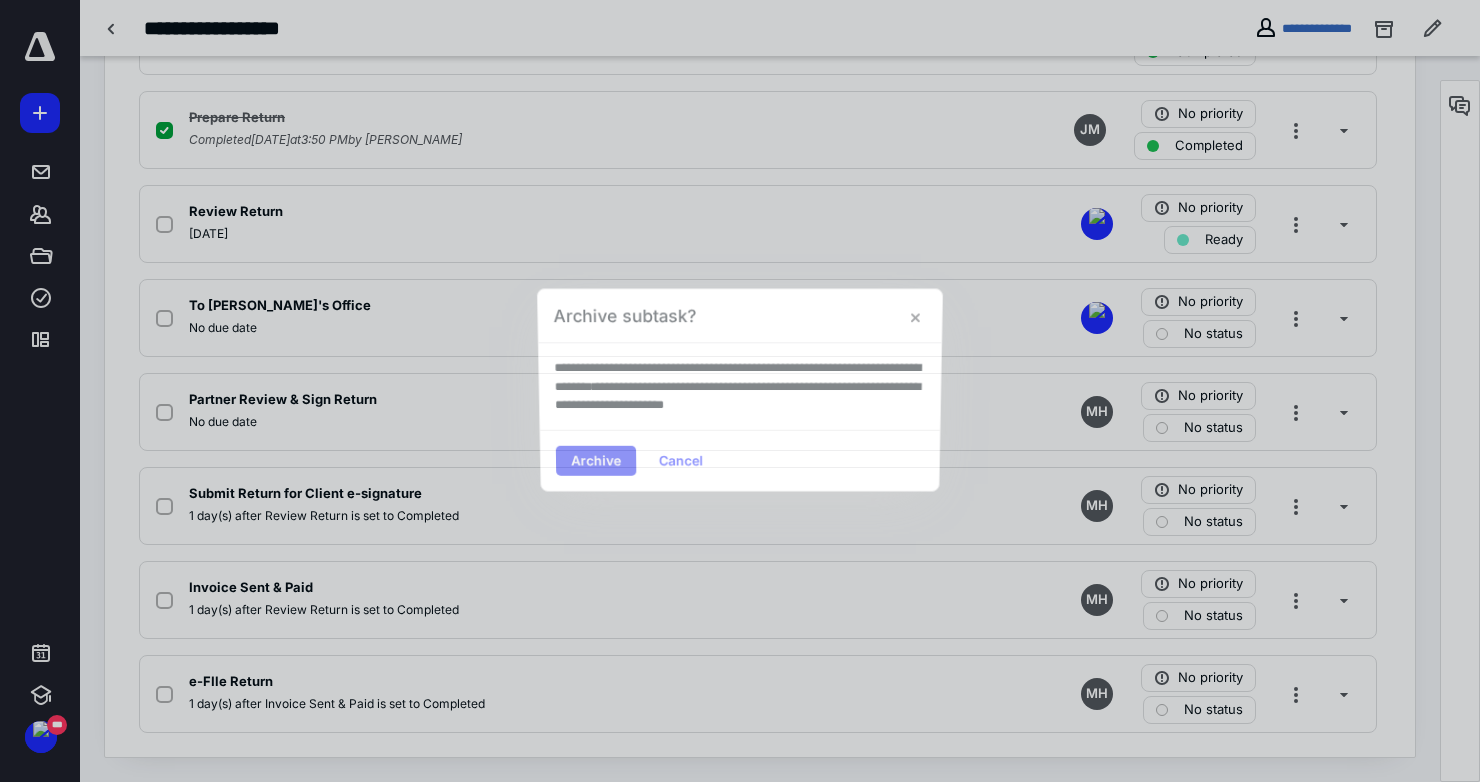 scroll, scrollTop: 581, scrollLeft: 0, axis: vertical 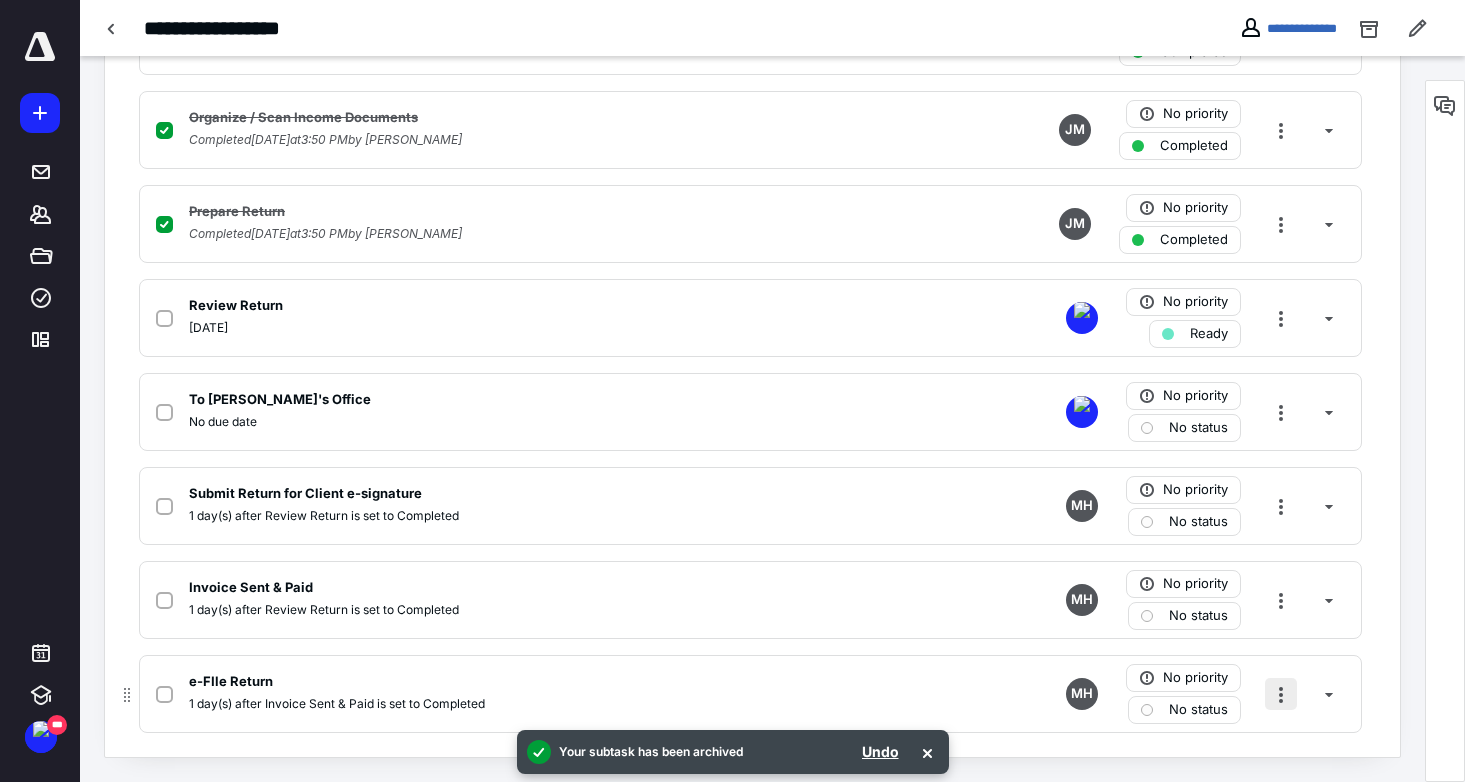 click at bounding box center (1281, 694) 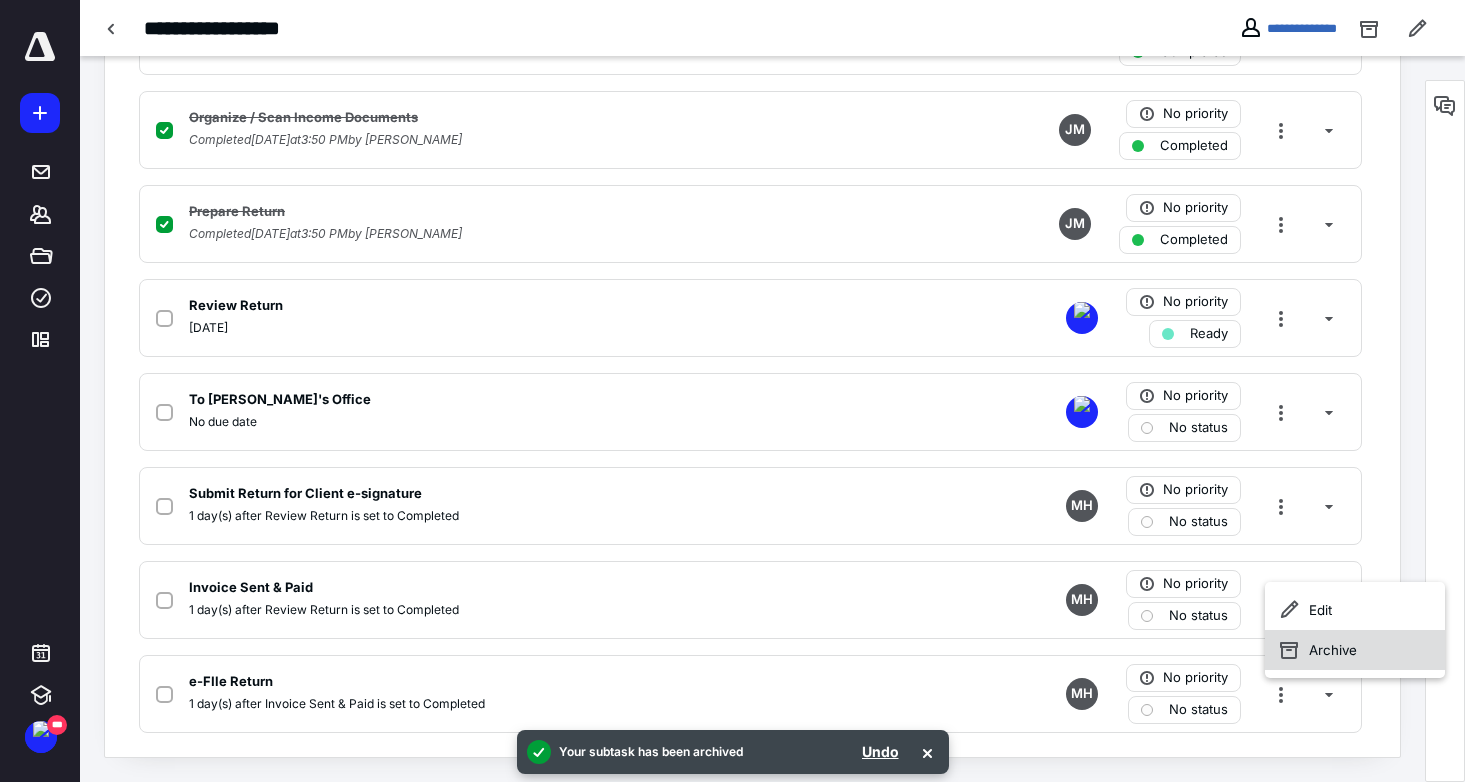 click on "Archive" at bounding box center (1355, 650) 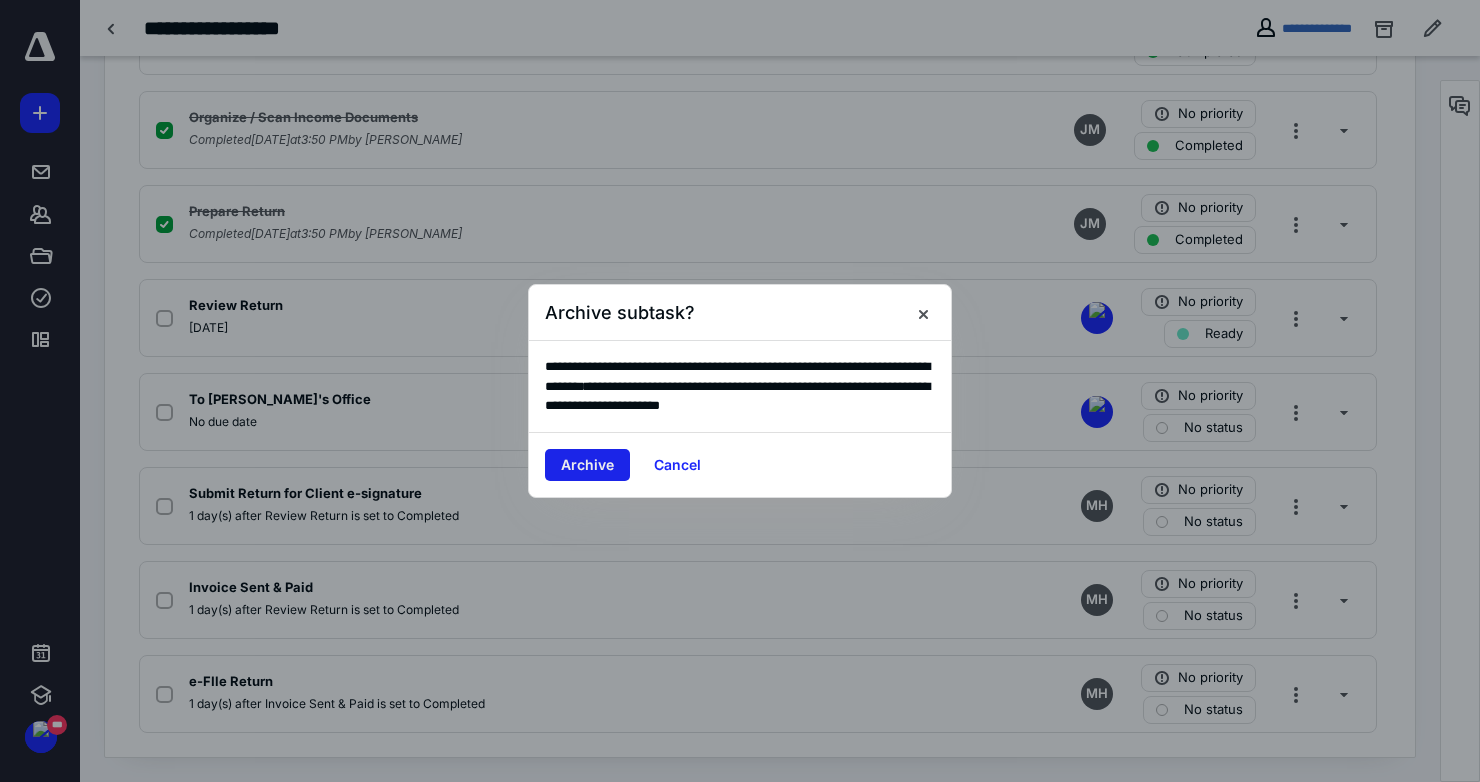 click on "Archive" at bounding box center (587, 465) 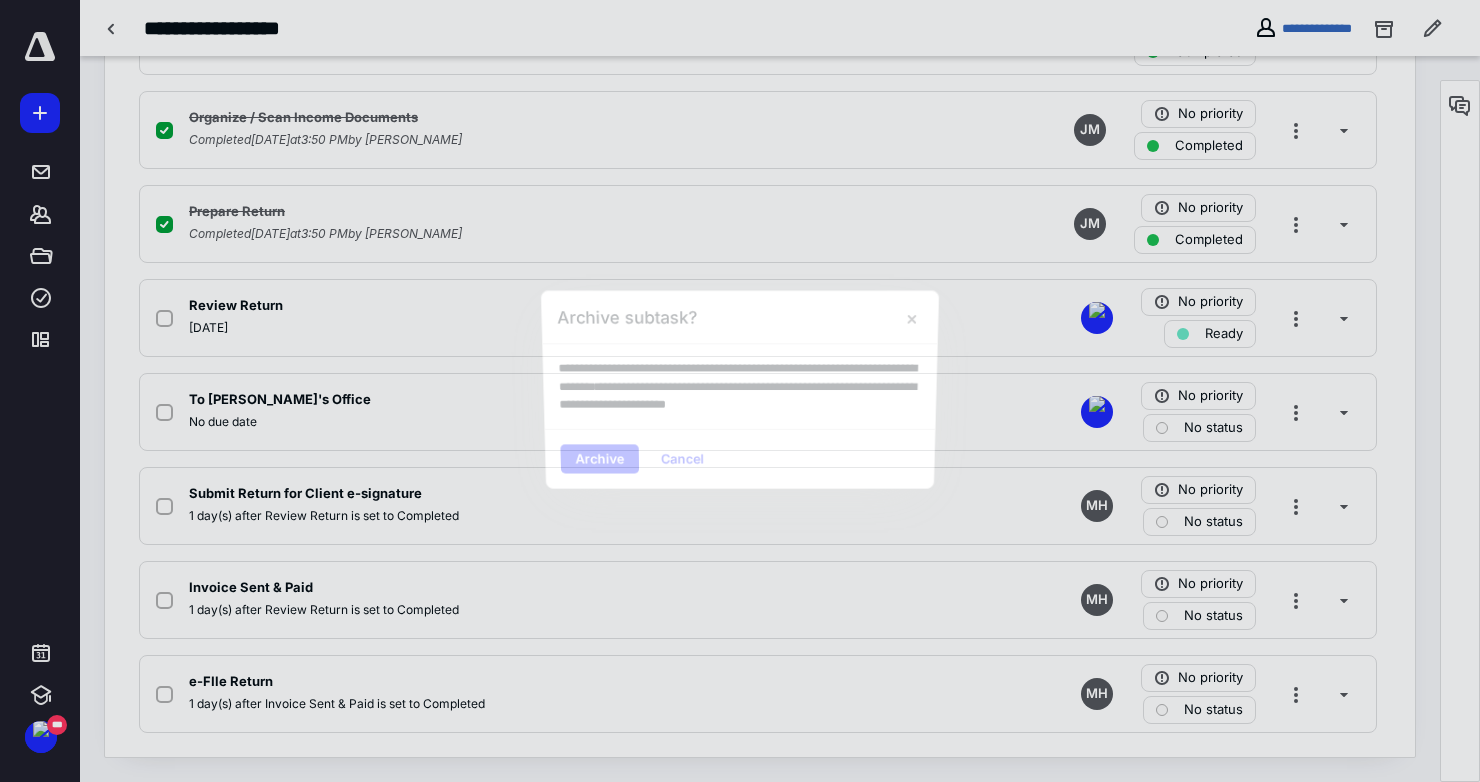scroll, scrollTop: 487, scrollLeft: 0, axis: vertical 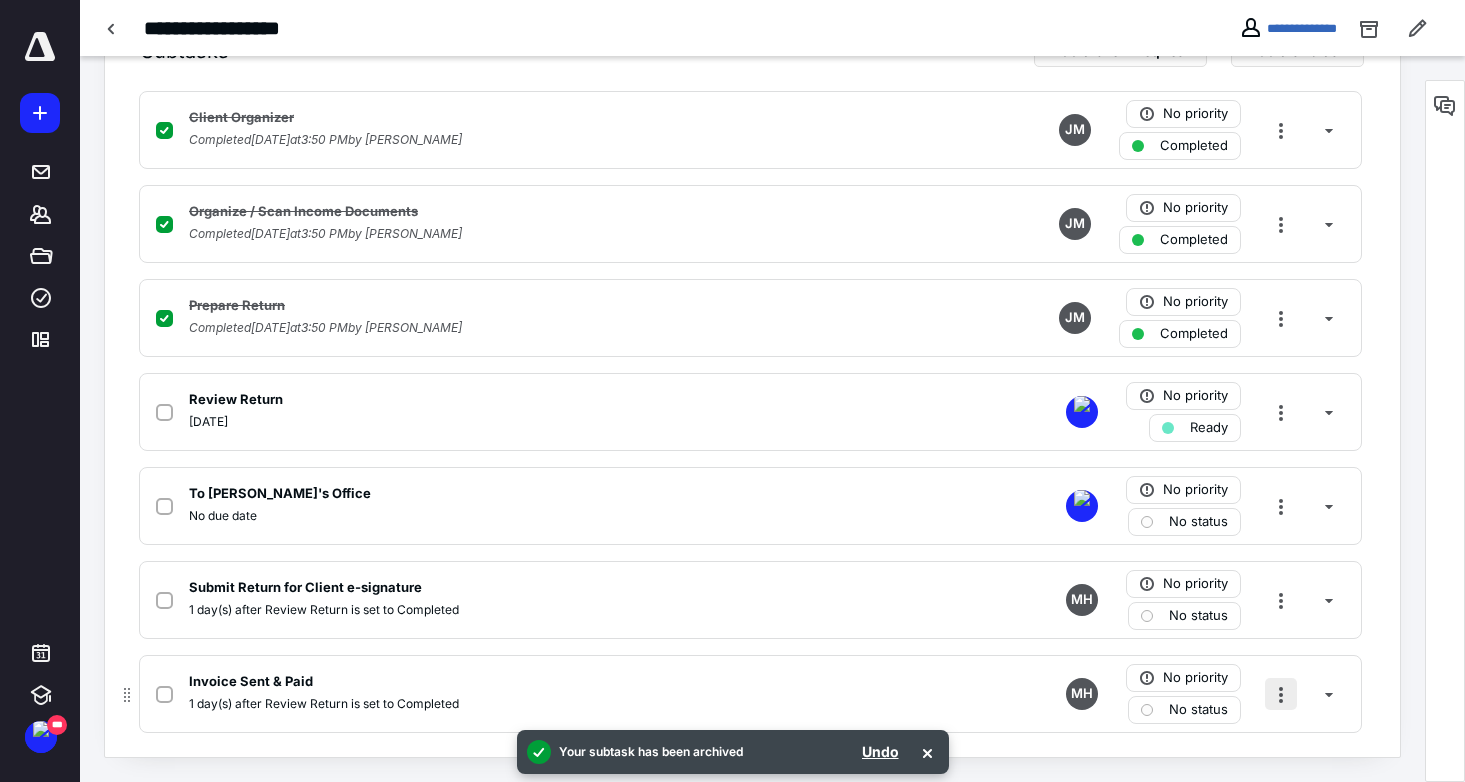 click at bounding box center [1281, 694] 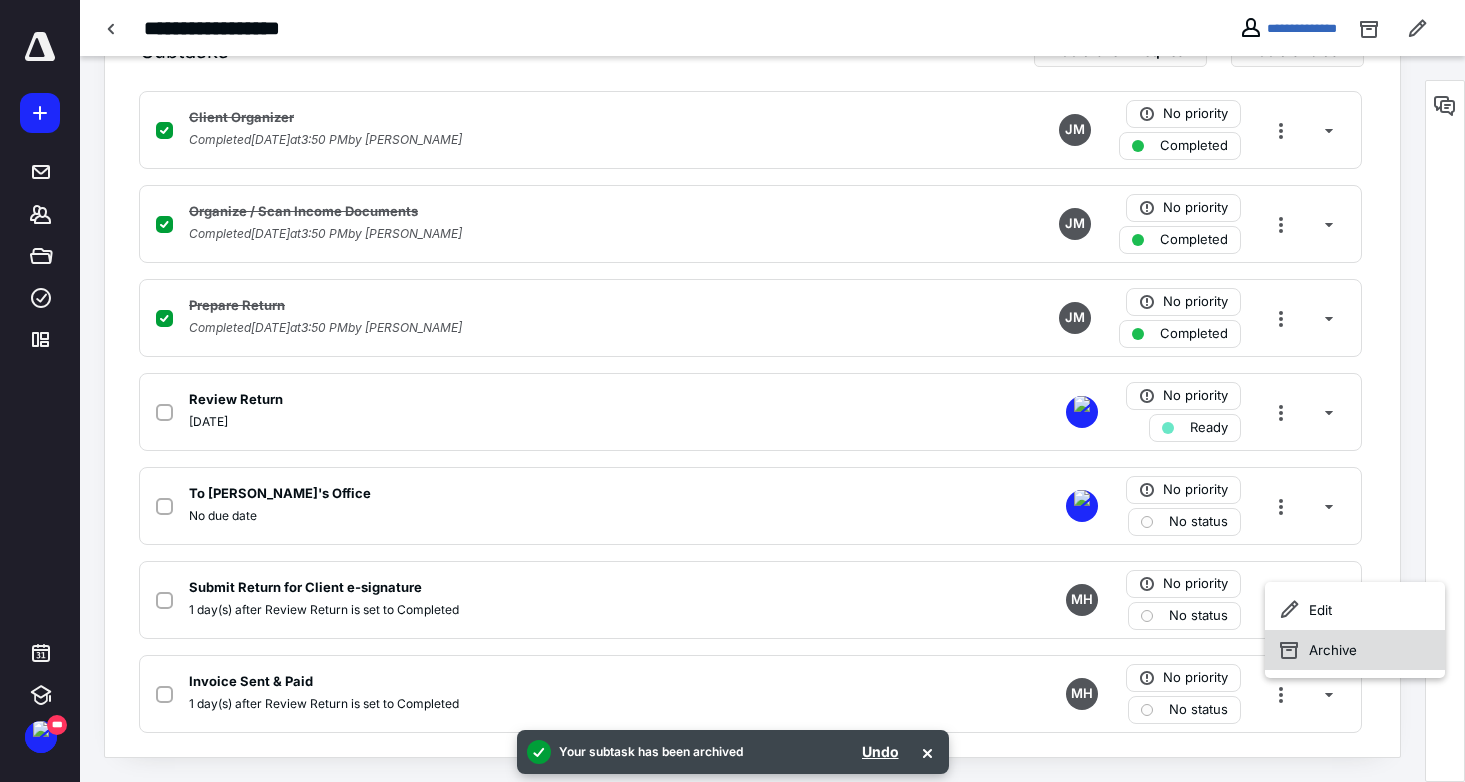 click on "Archive" at bounding box center (1355, 650) 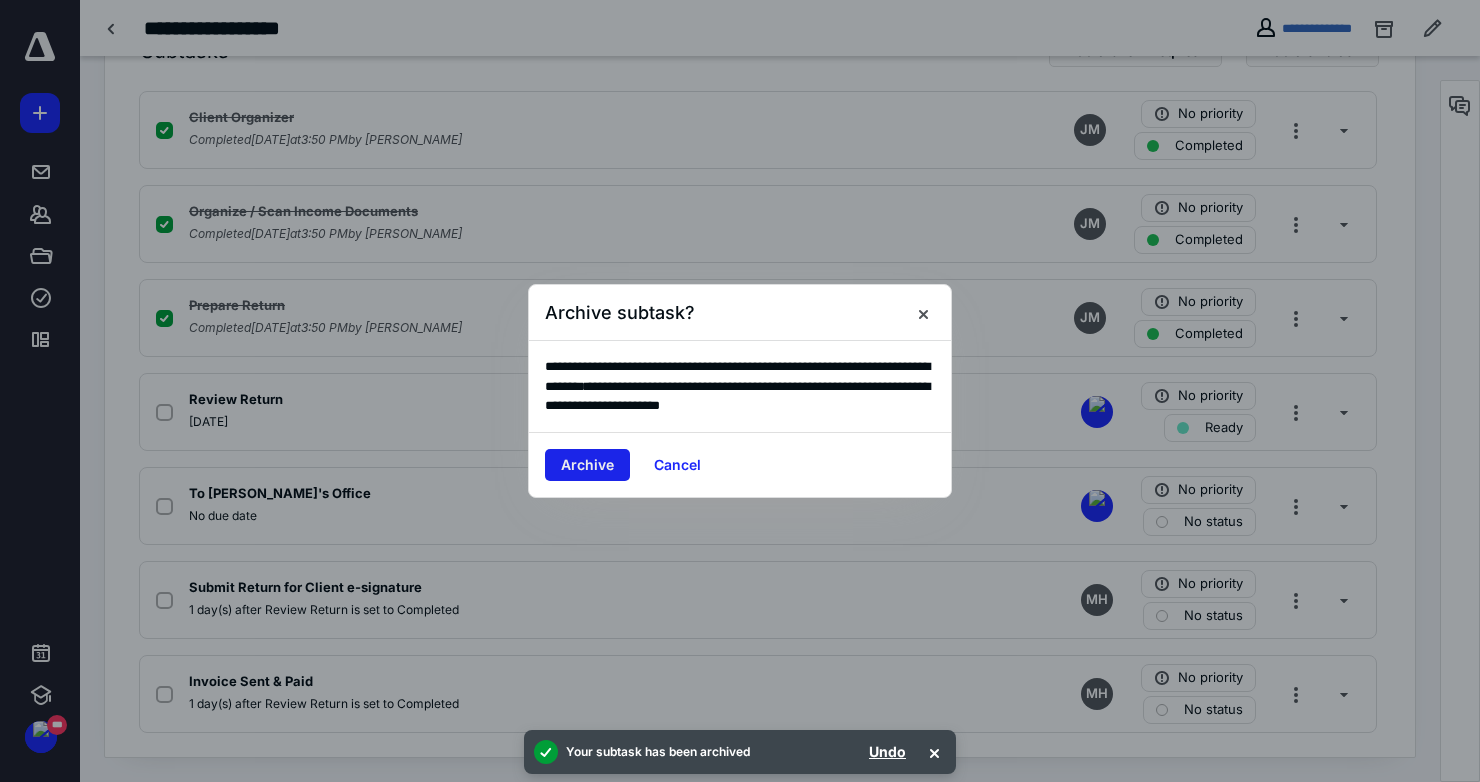 click on "Archive" at bounding box center (587, 465) 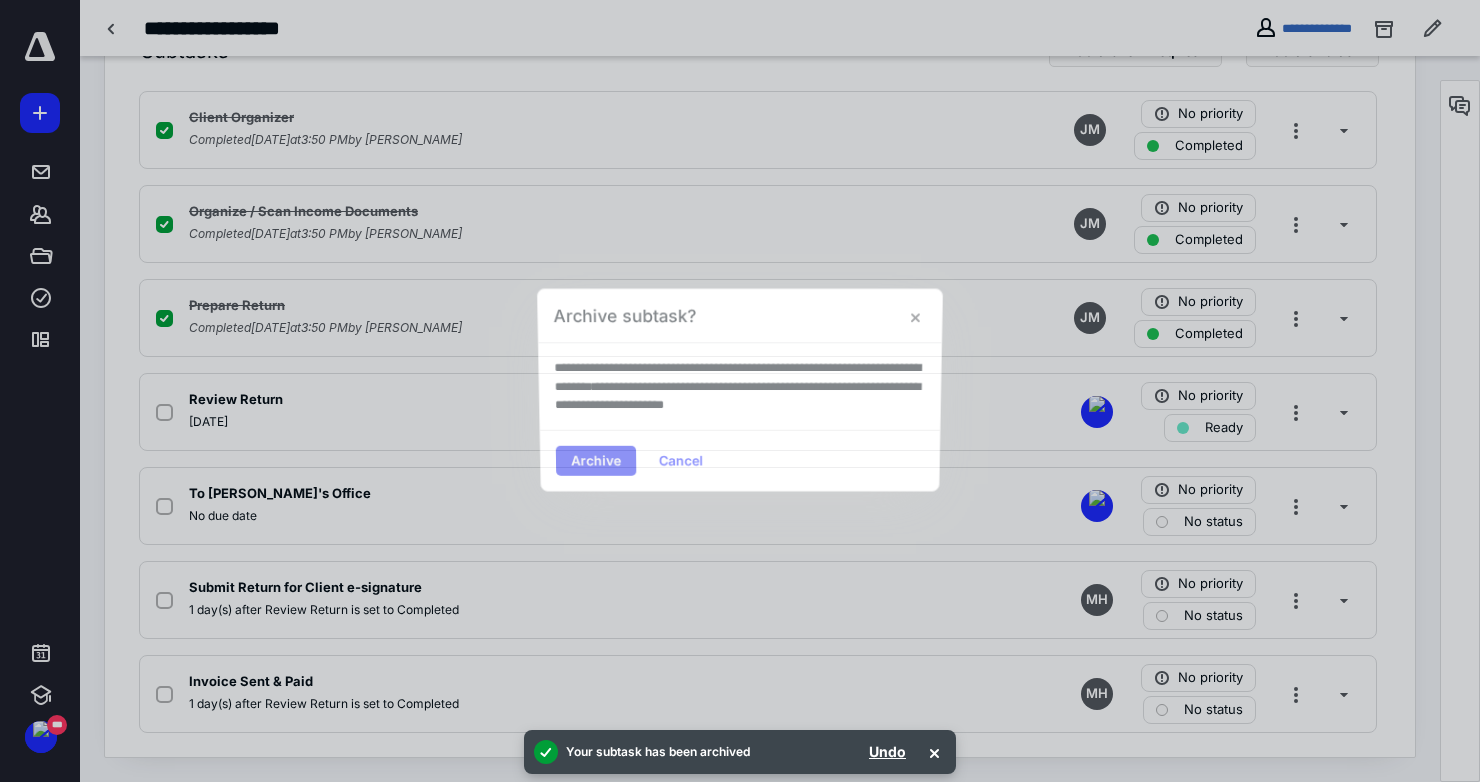 scroll, scrollTop: 393, scrollLeft: 0, axis: vertical 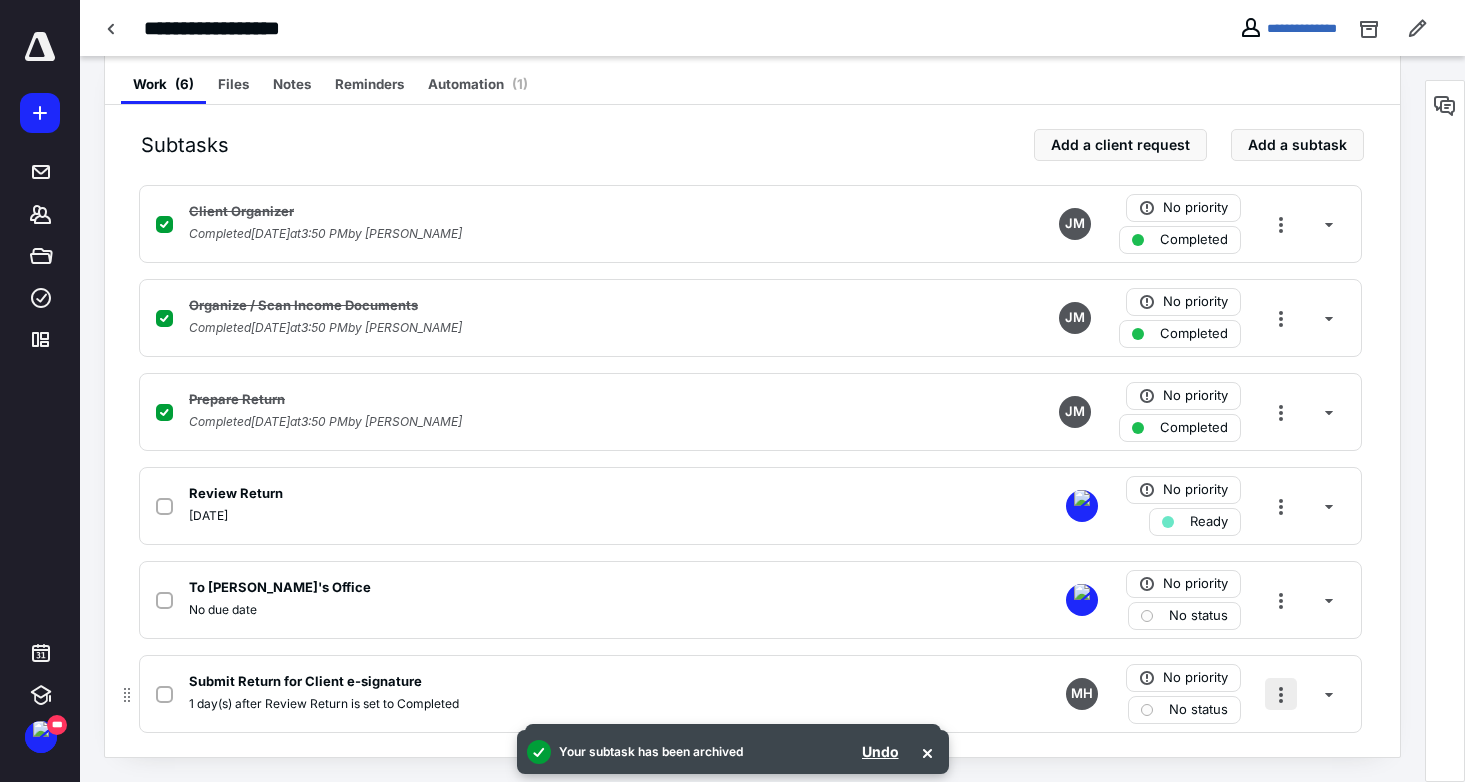 click at bounding box center [1281, 694] 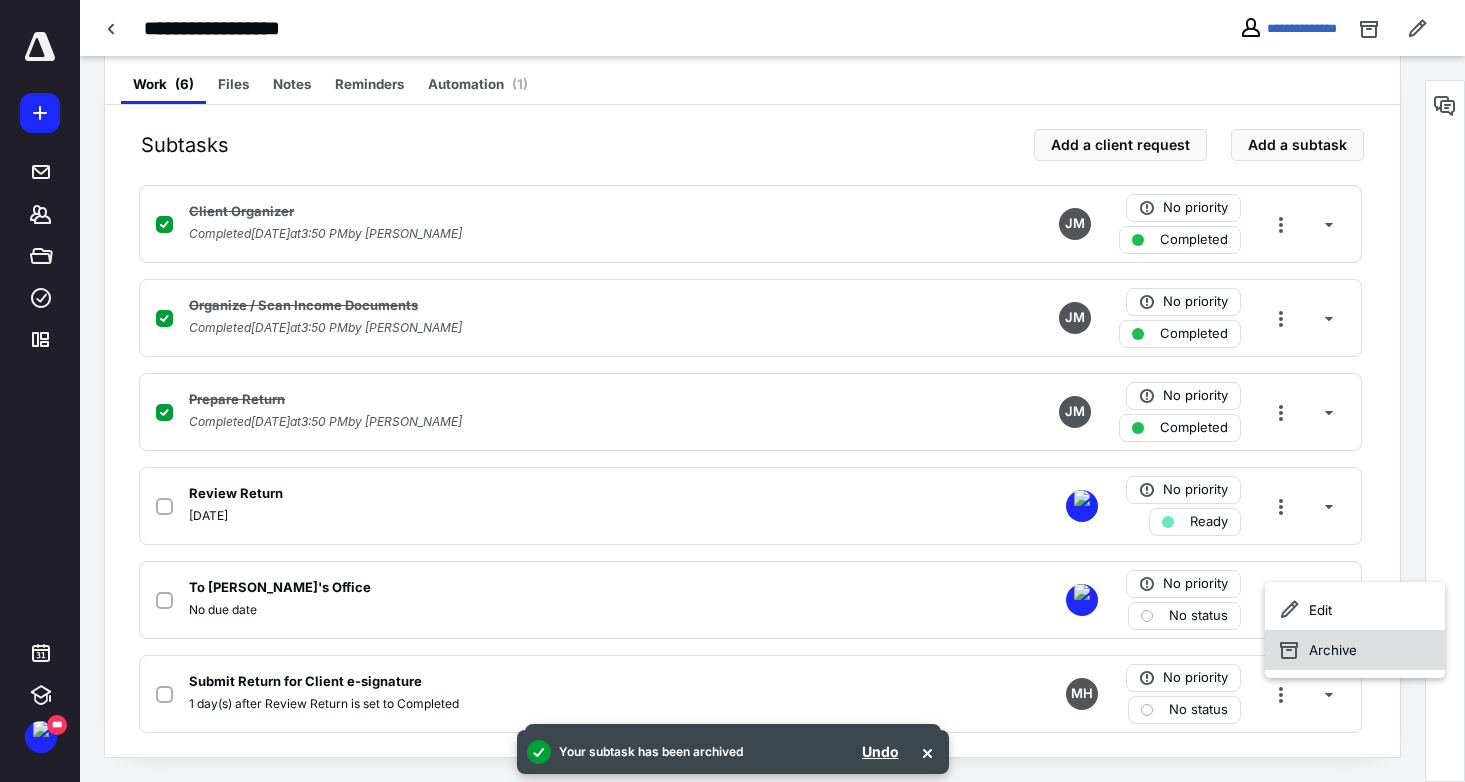 click on "Archive" at bounding box center [1355, 650] 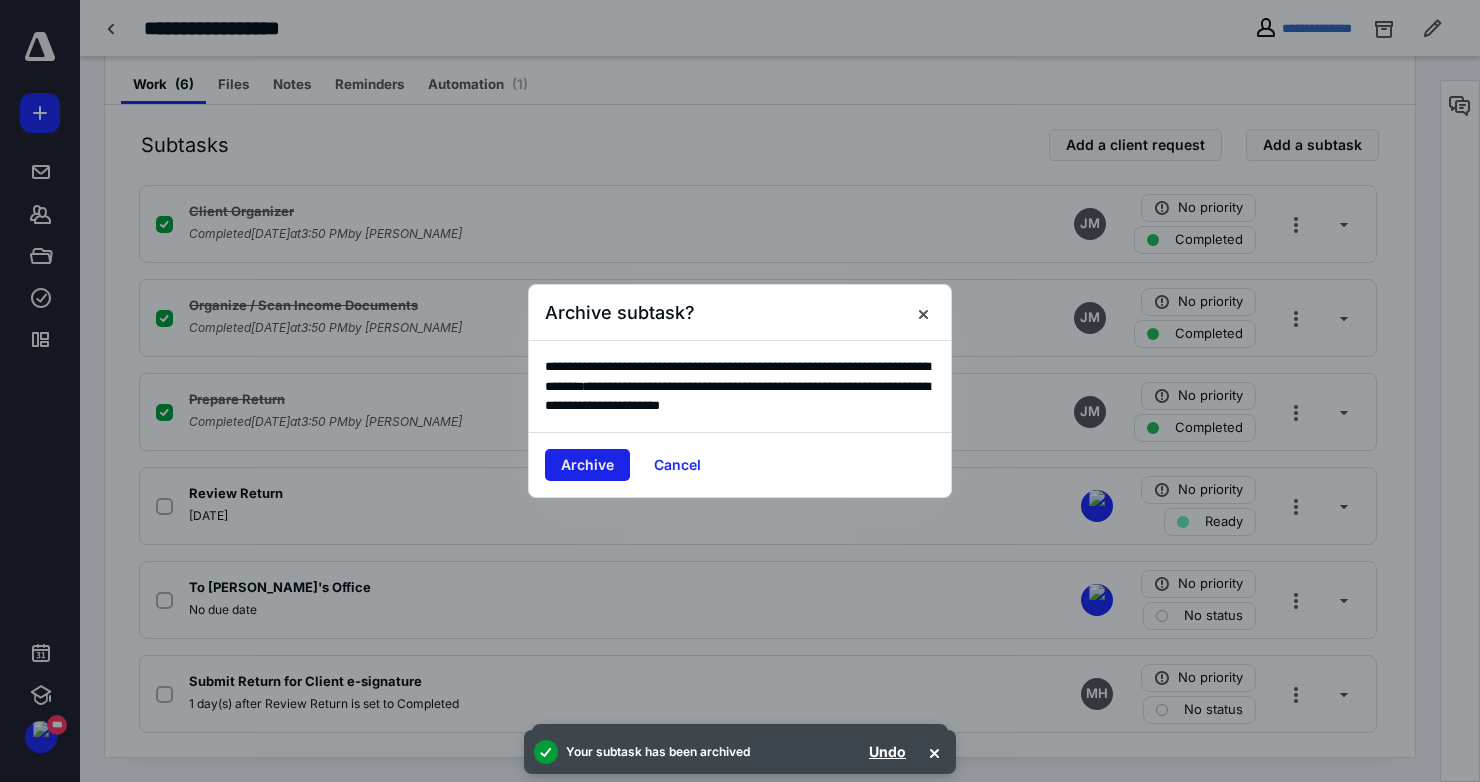 click on "Archive" at bounding box center (587, 465) 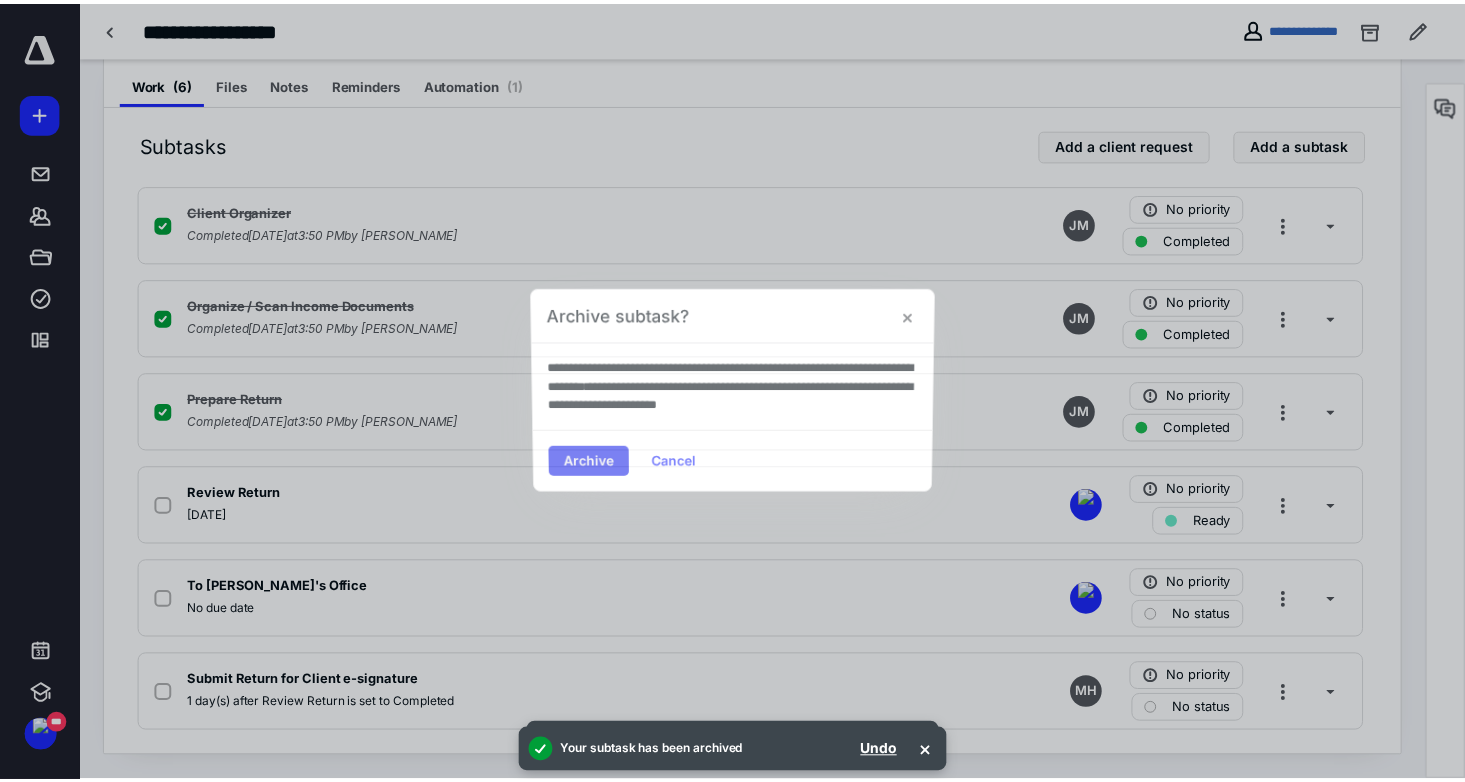scroll, scrollTop: 299, scrollLeft: 0, axis: vertical 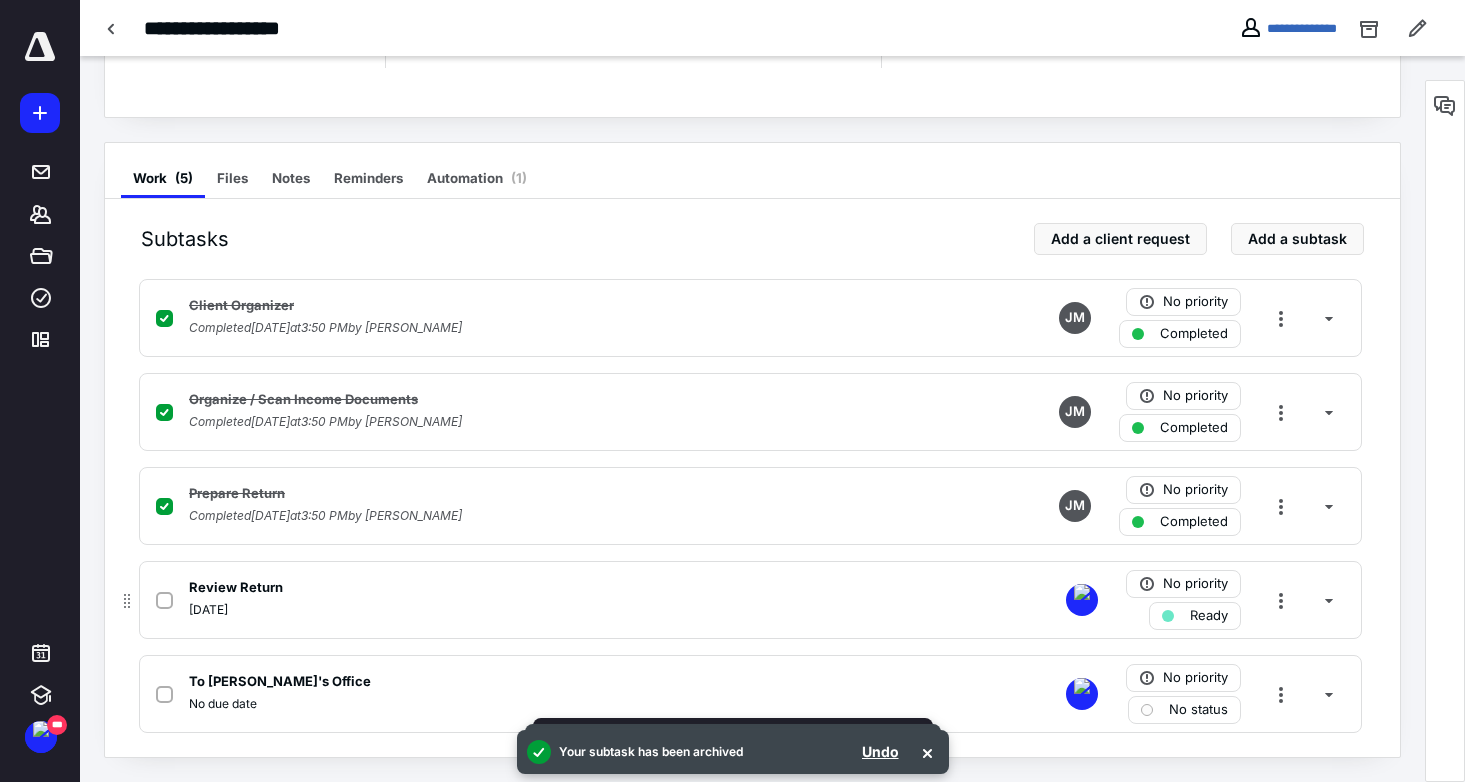 click 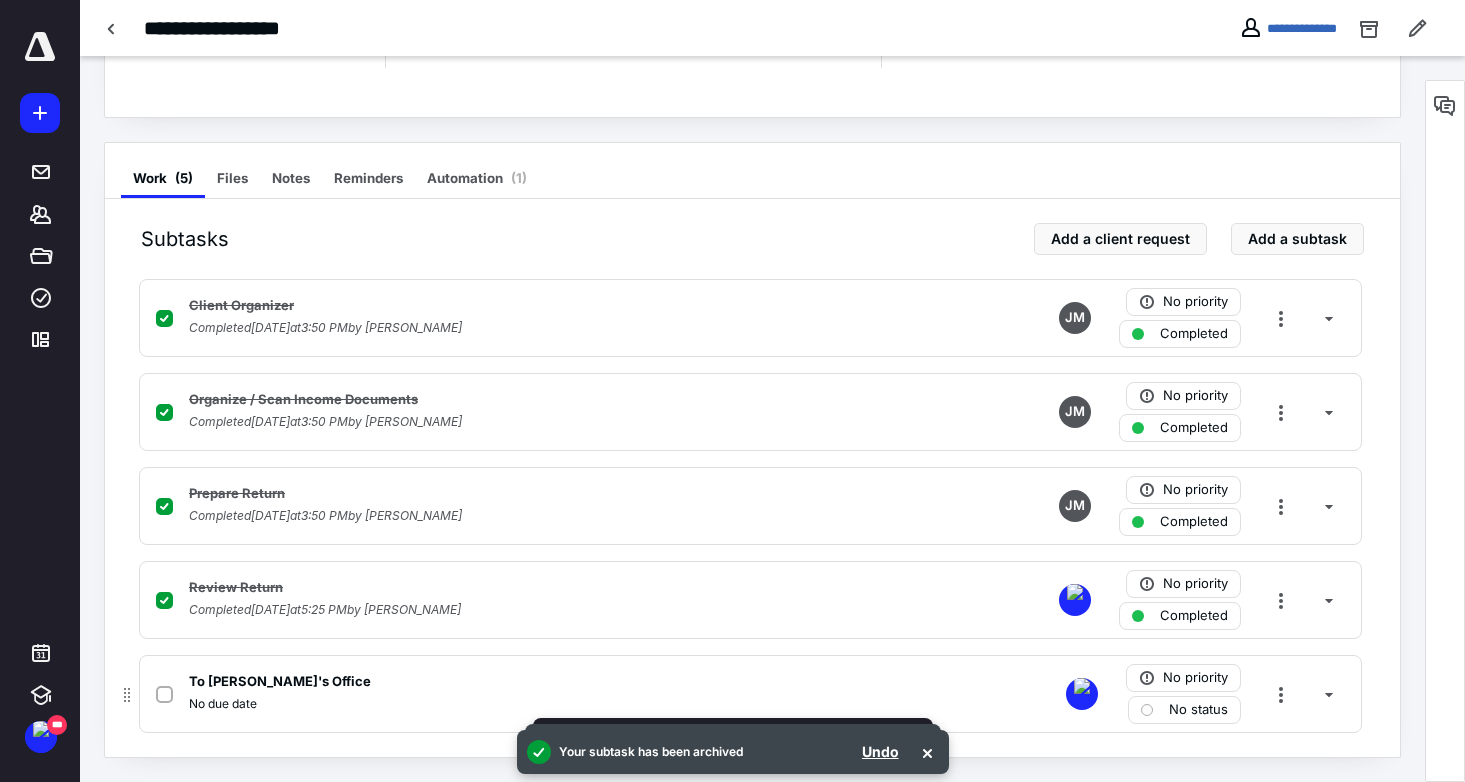 click 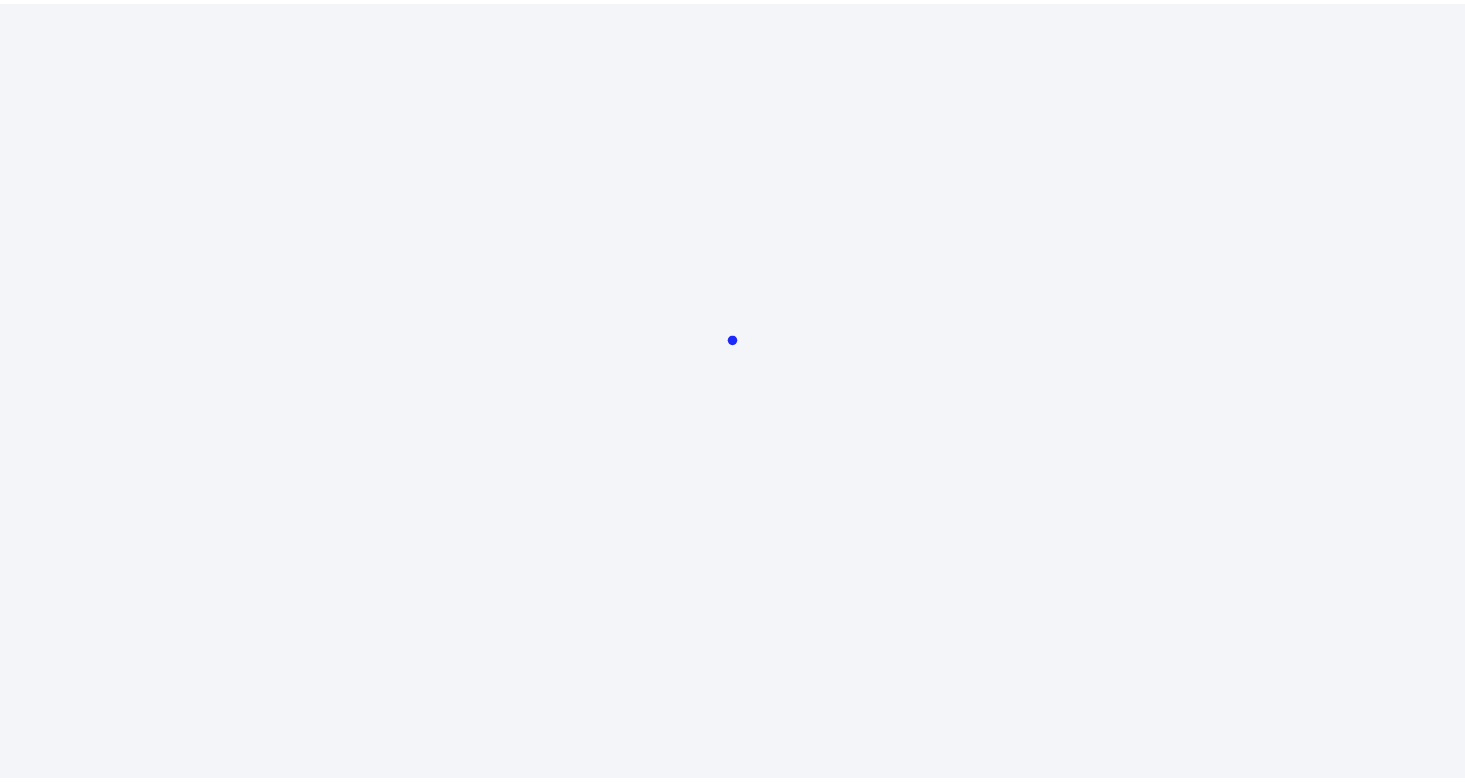 scroll, scrollTop: 0, scrollLeft: 0, axis: both 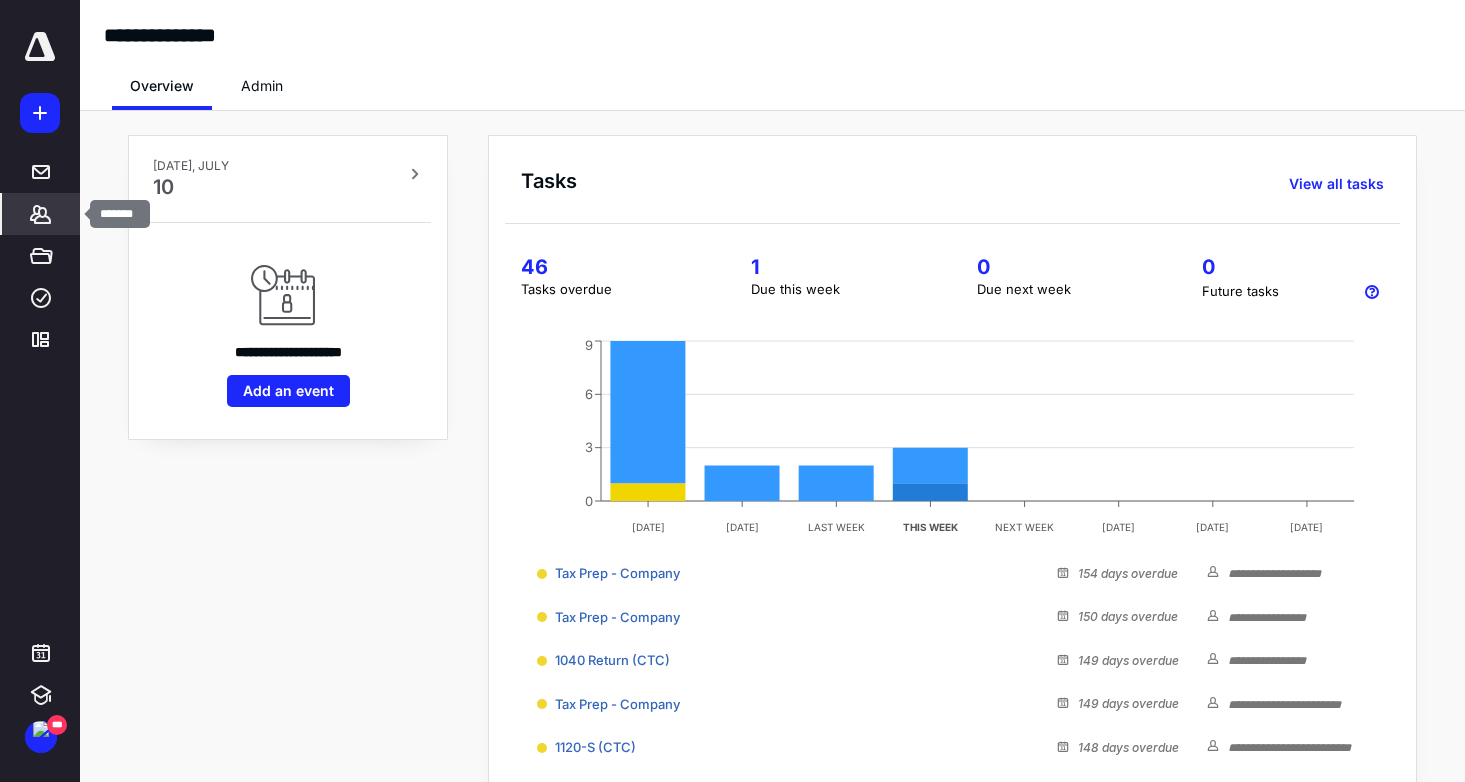 click 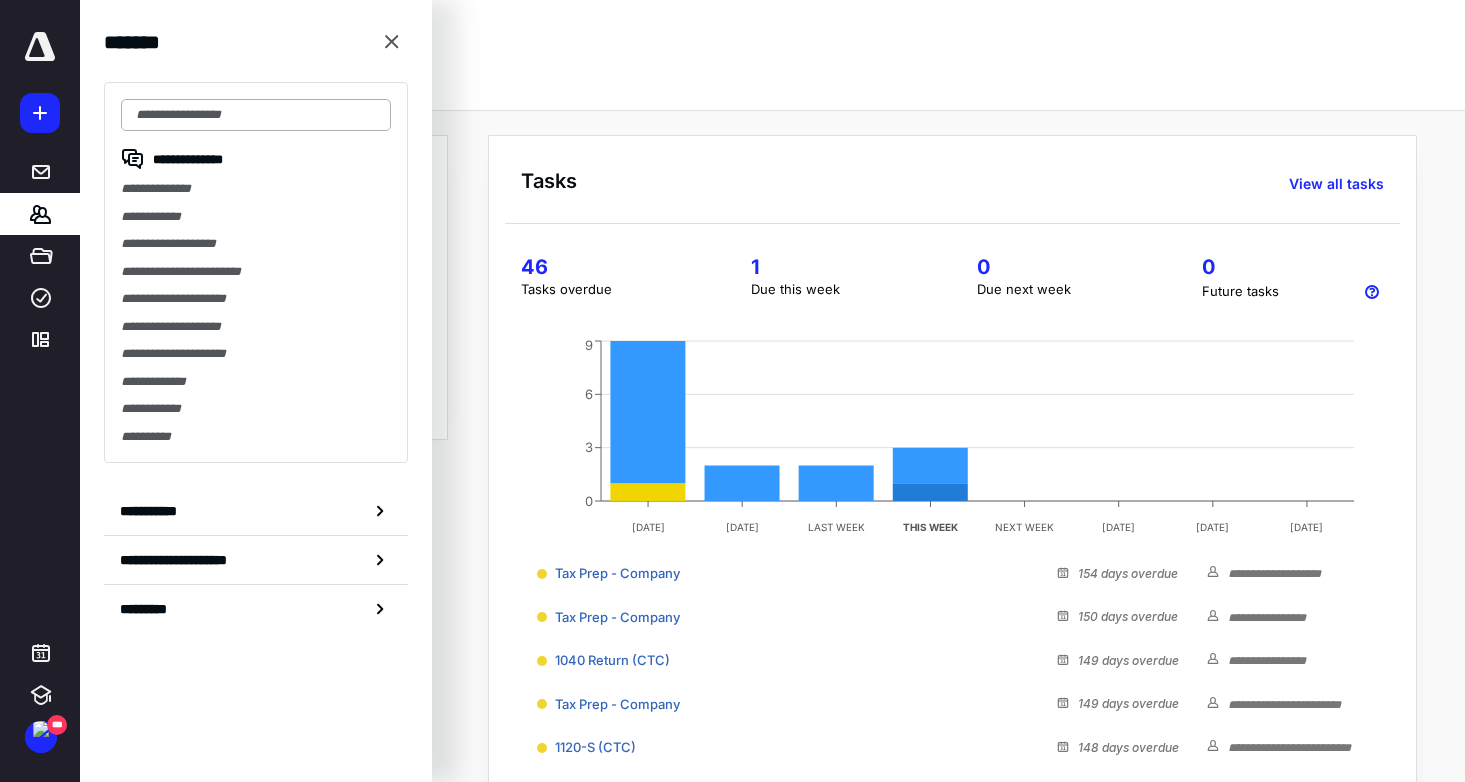 click at bounding box center (256, 115) 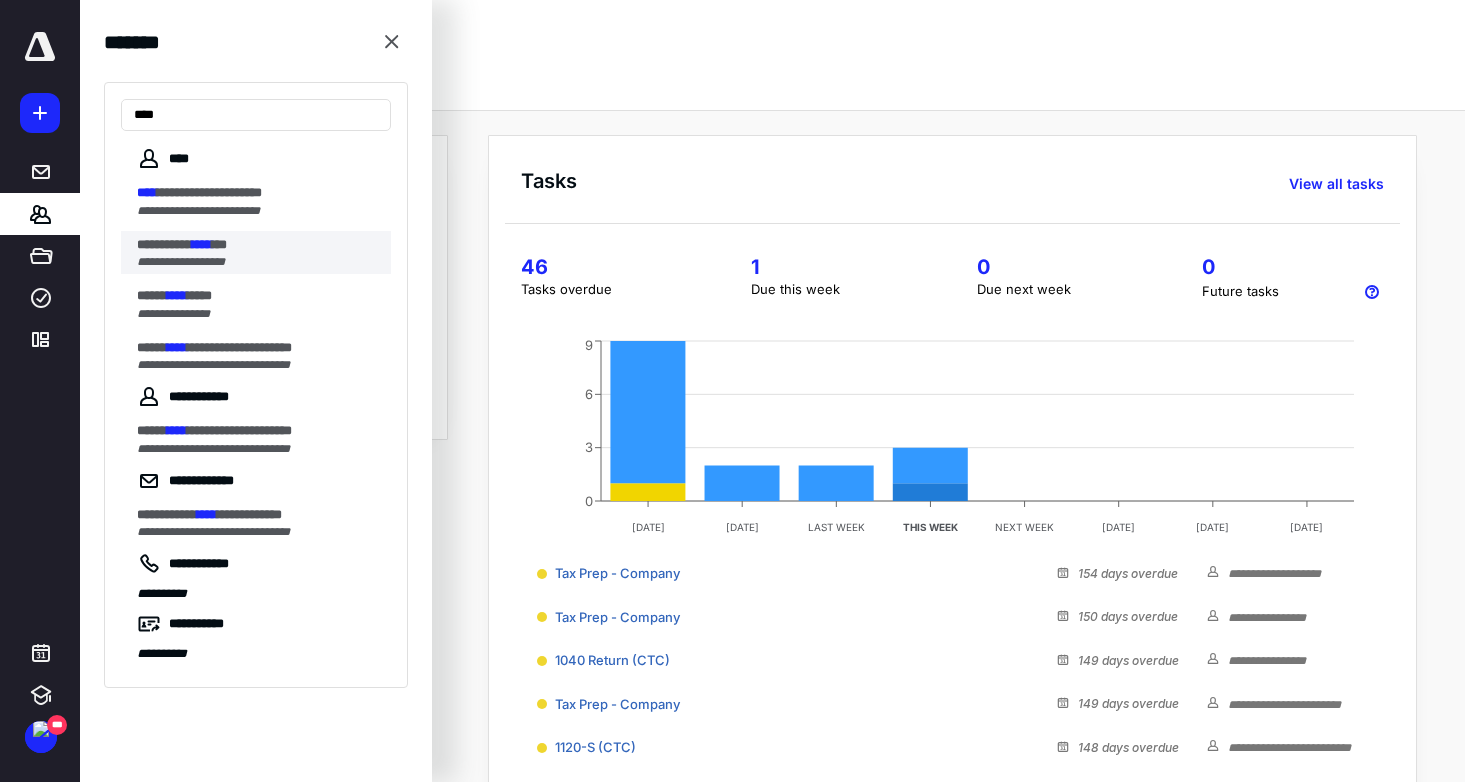 type on "****" 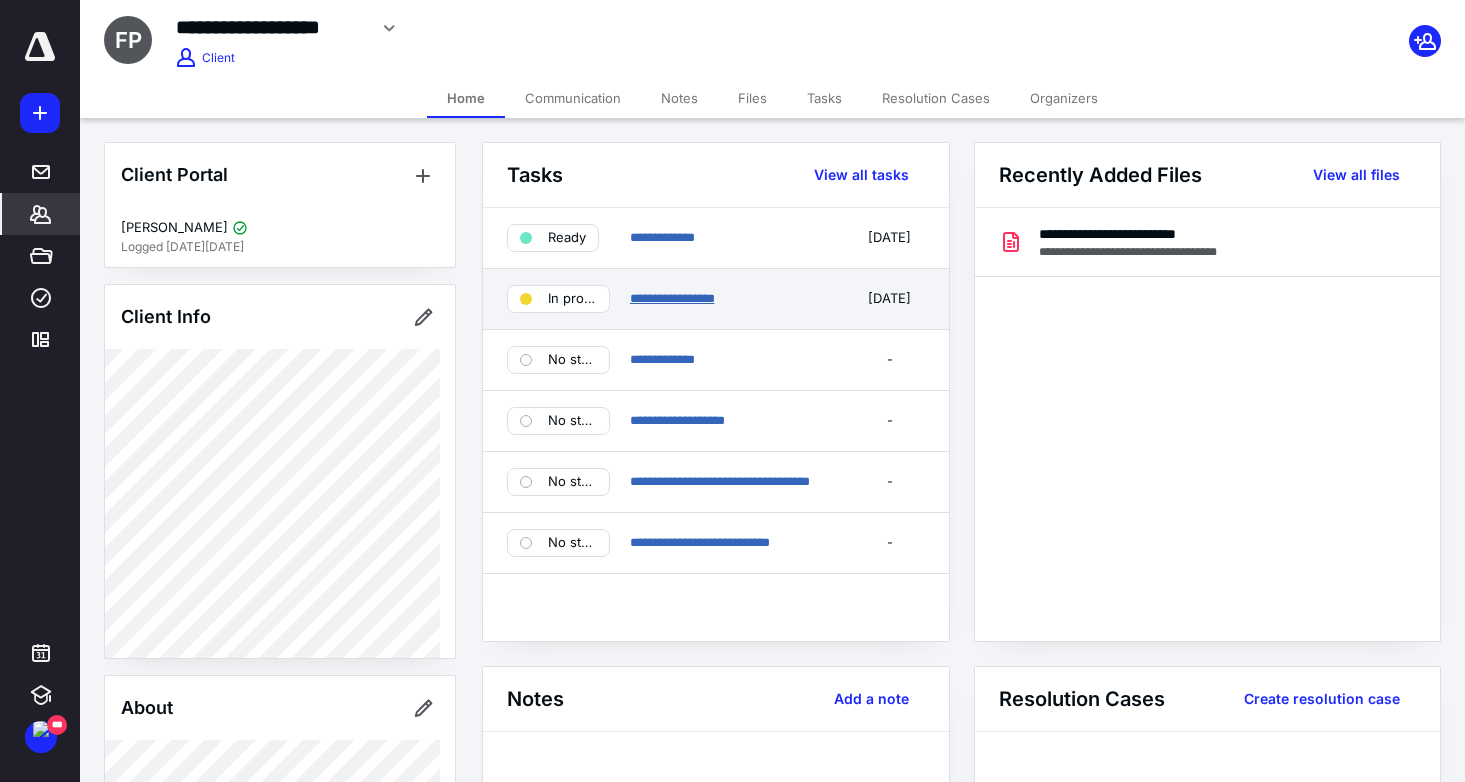 click on "**********" at bounding box center [672, 298] 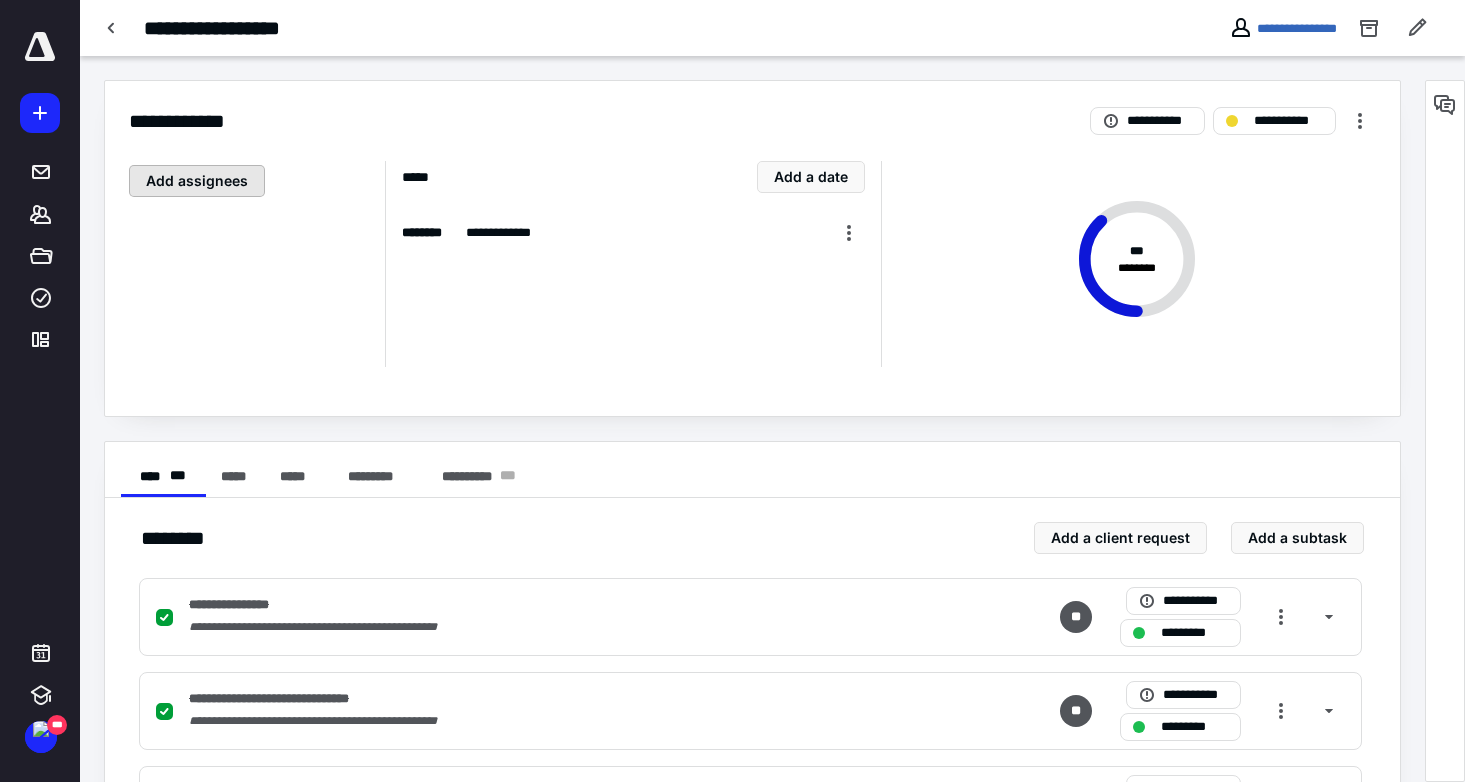 click on "Add assignees" at bounding box center [197, 181] 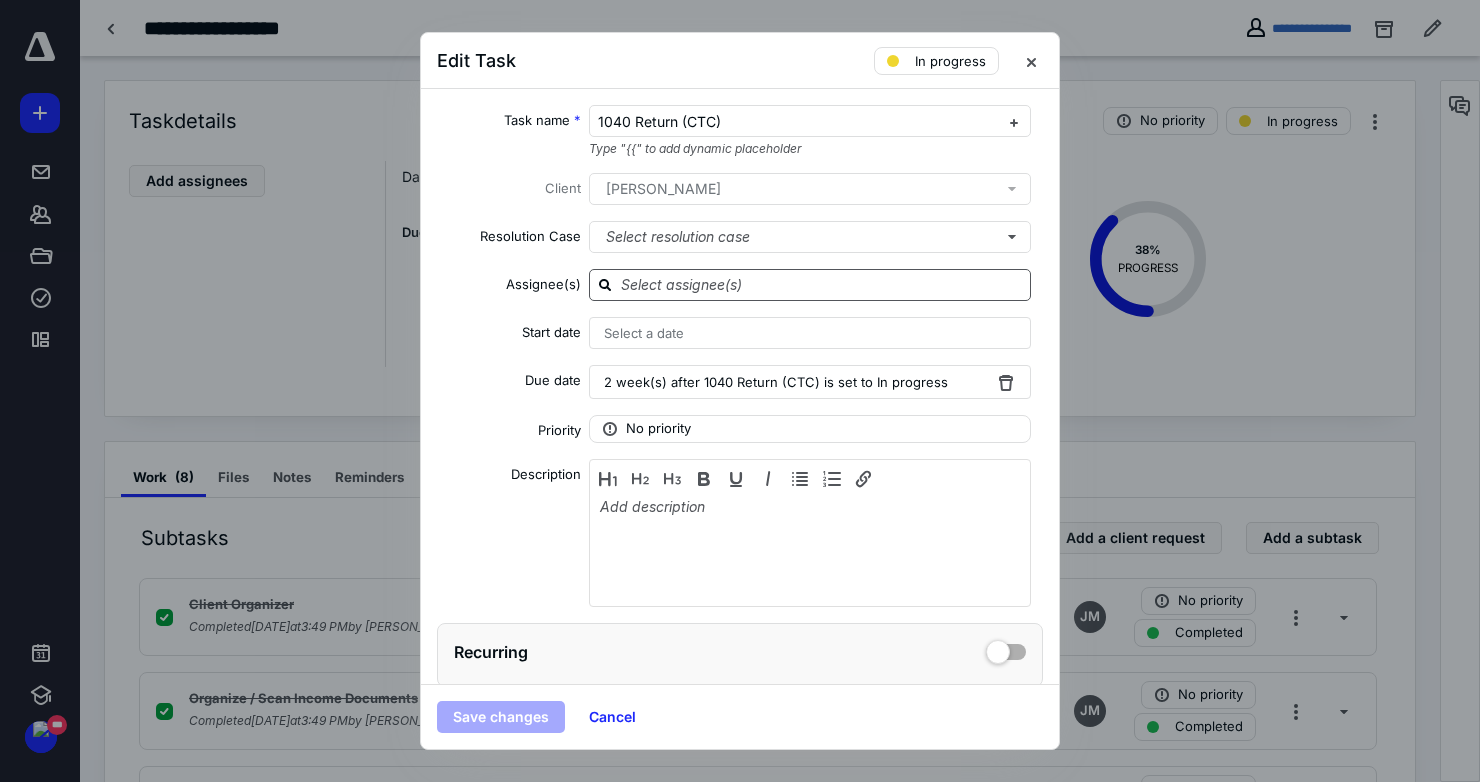 click at bounding box center (822, 284) 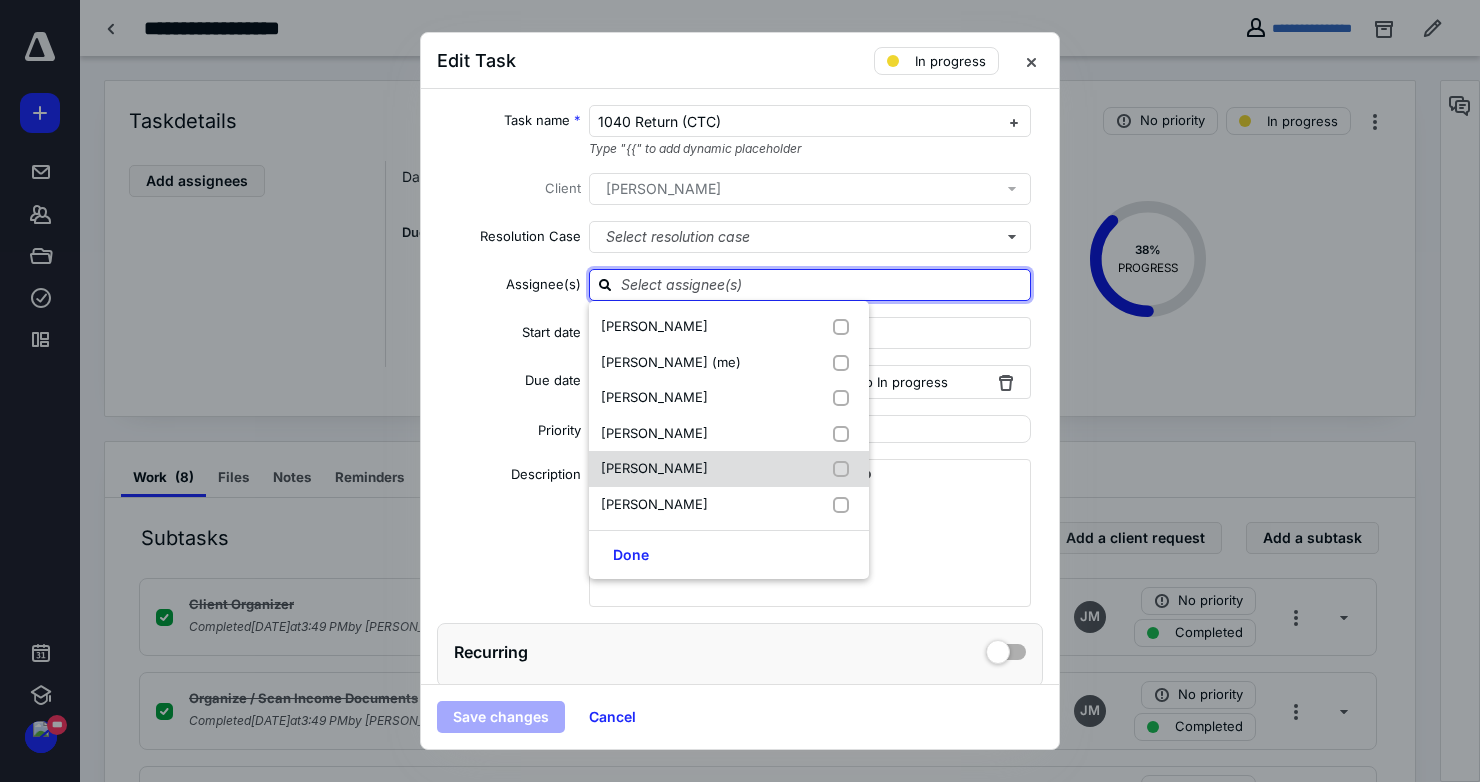 click on "[PERSON_NAME]" at bounding box center [654, 468] 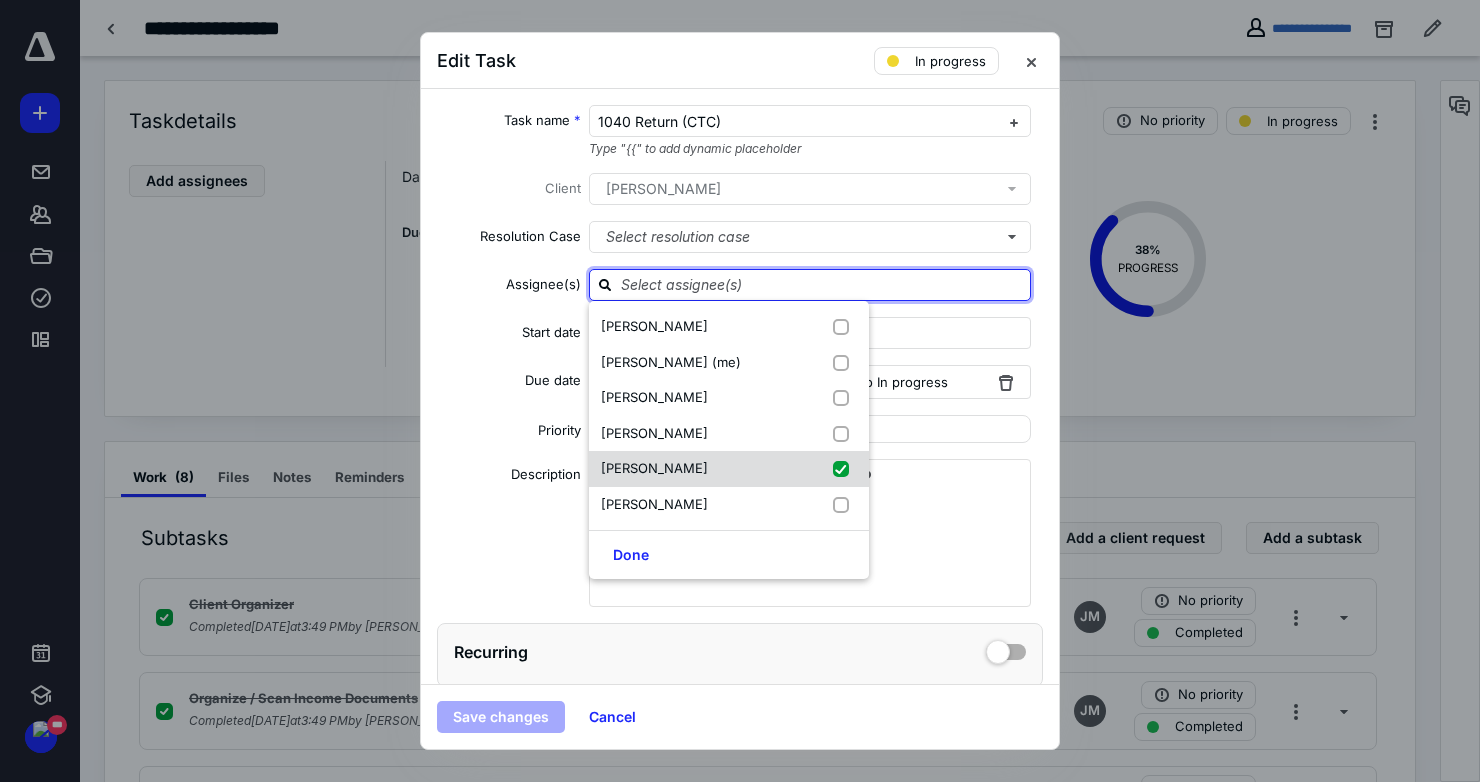 checkbox on "true" 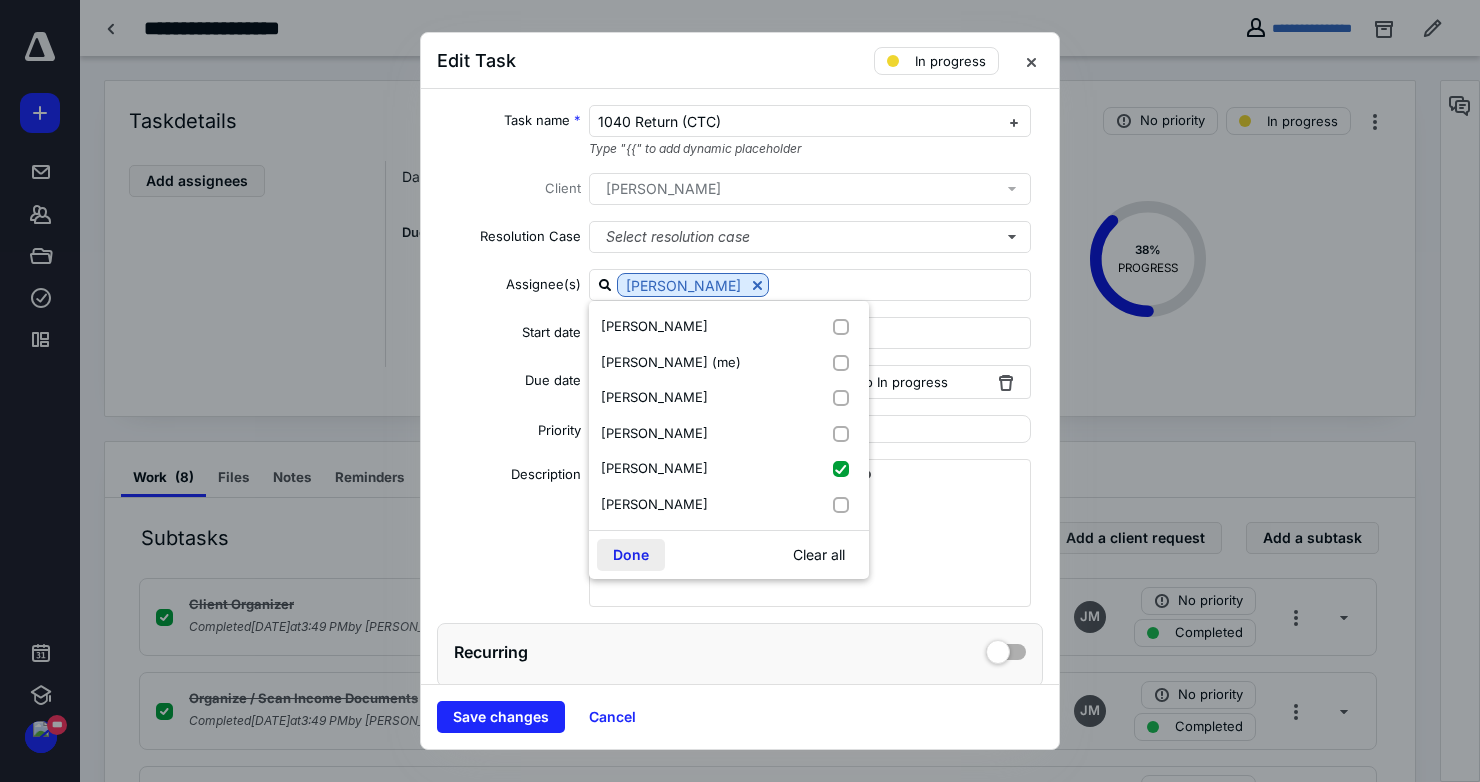 click on "Done" at bounding box center (631, 555) 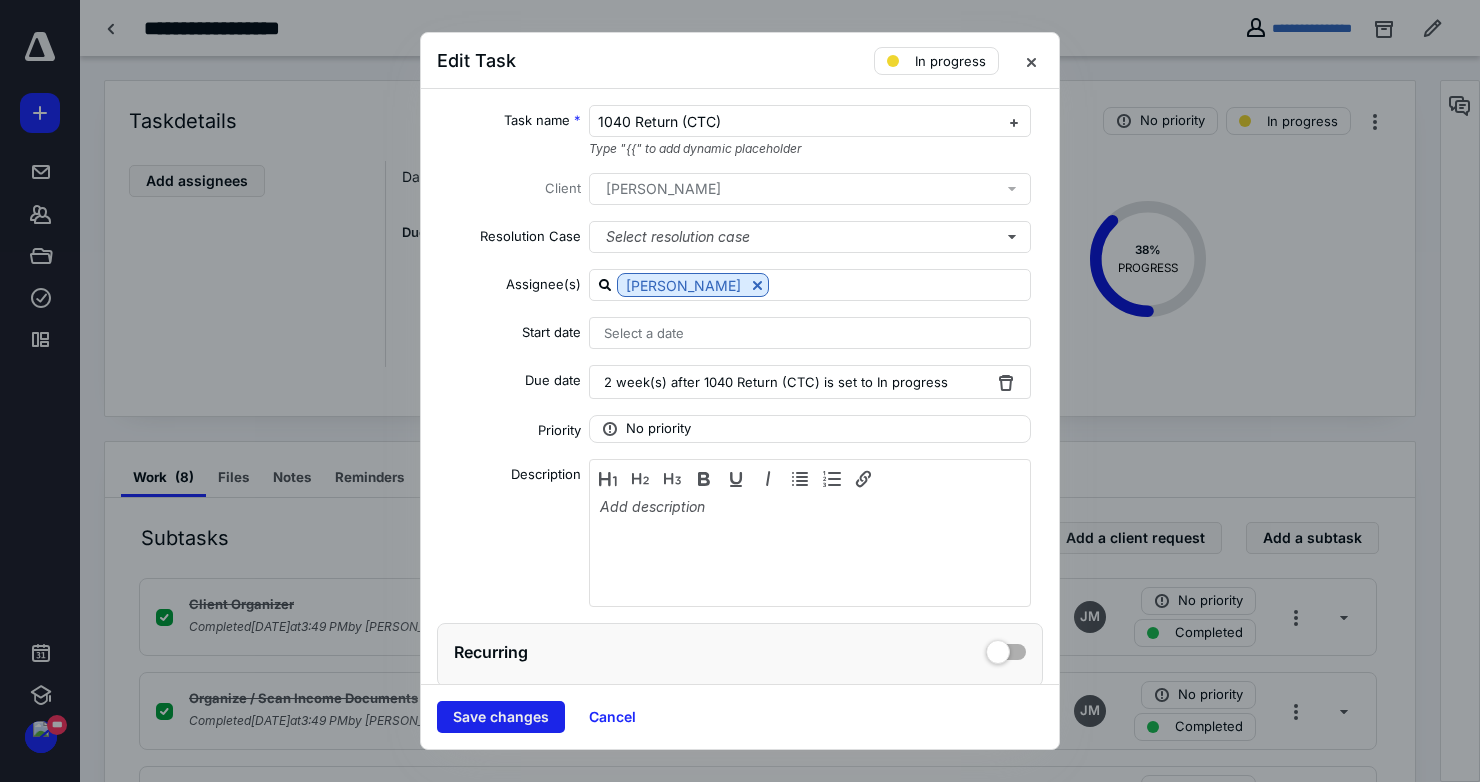click on "Save changes" at bounding box center (501, 717) 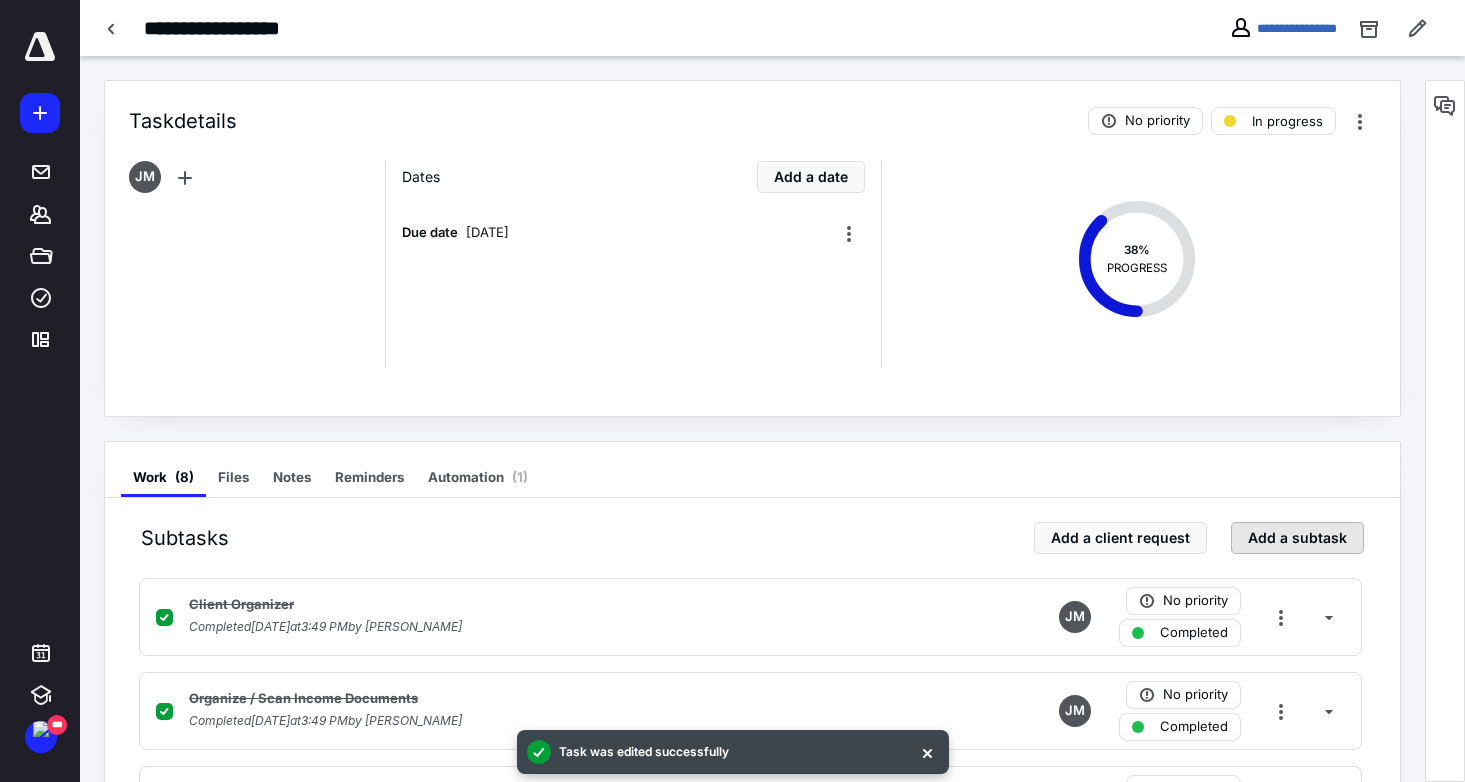 click on "Add a subtask" at bounding box center (1297, 538) 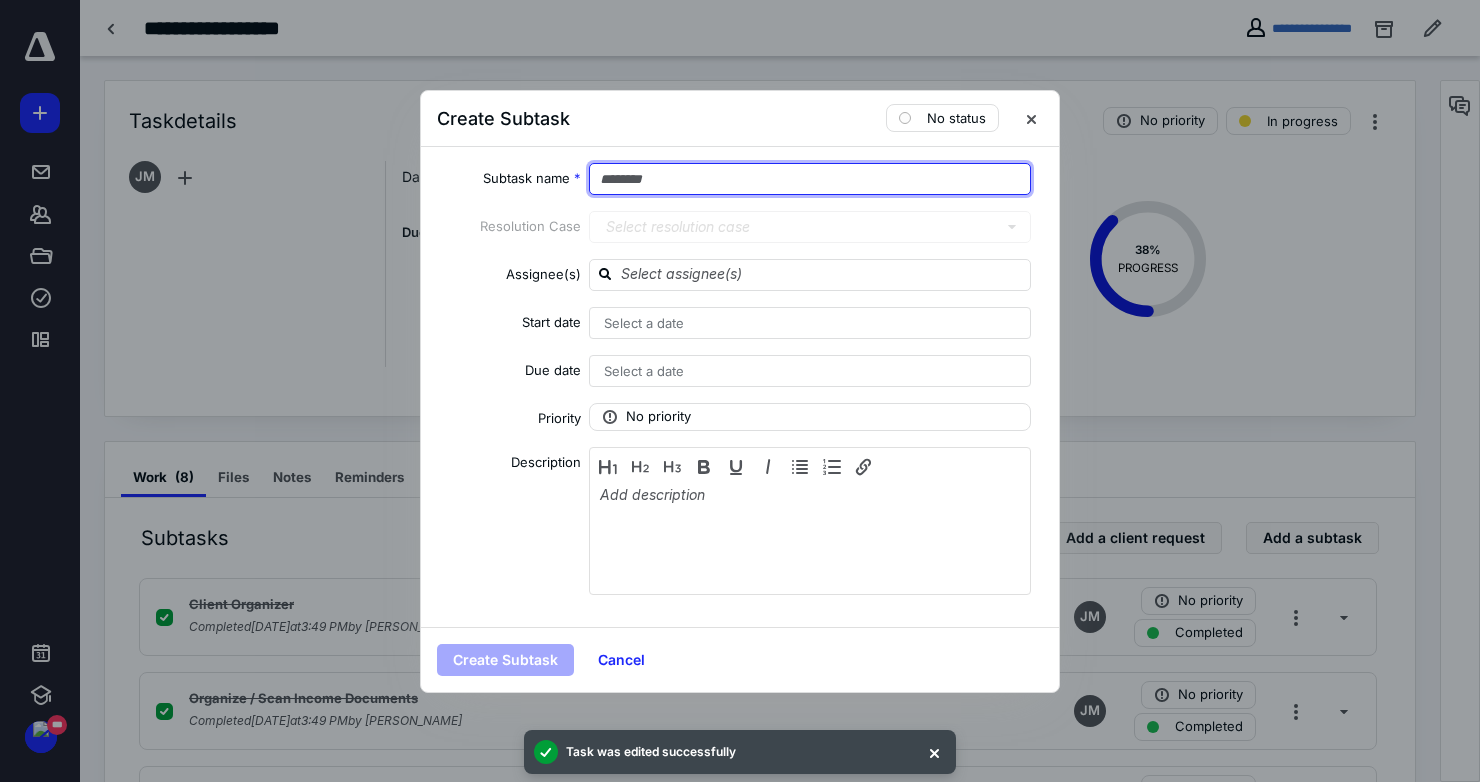click at bounding box center [810, 179] 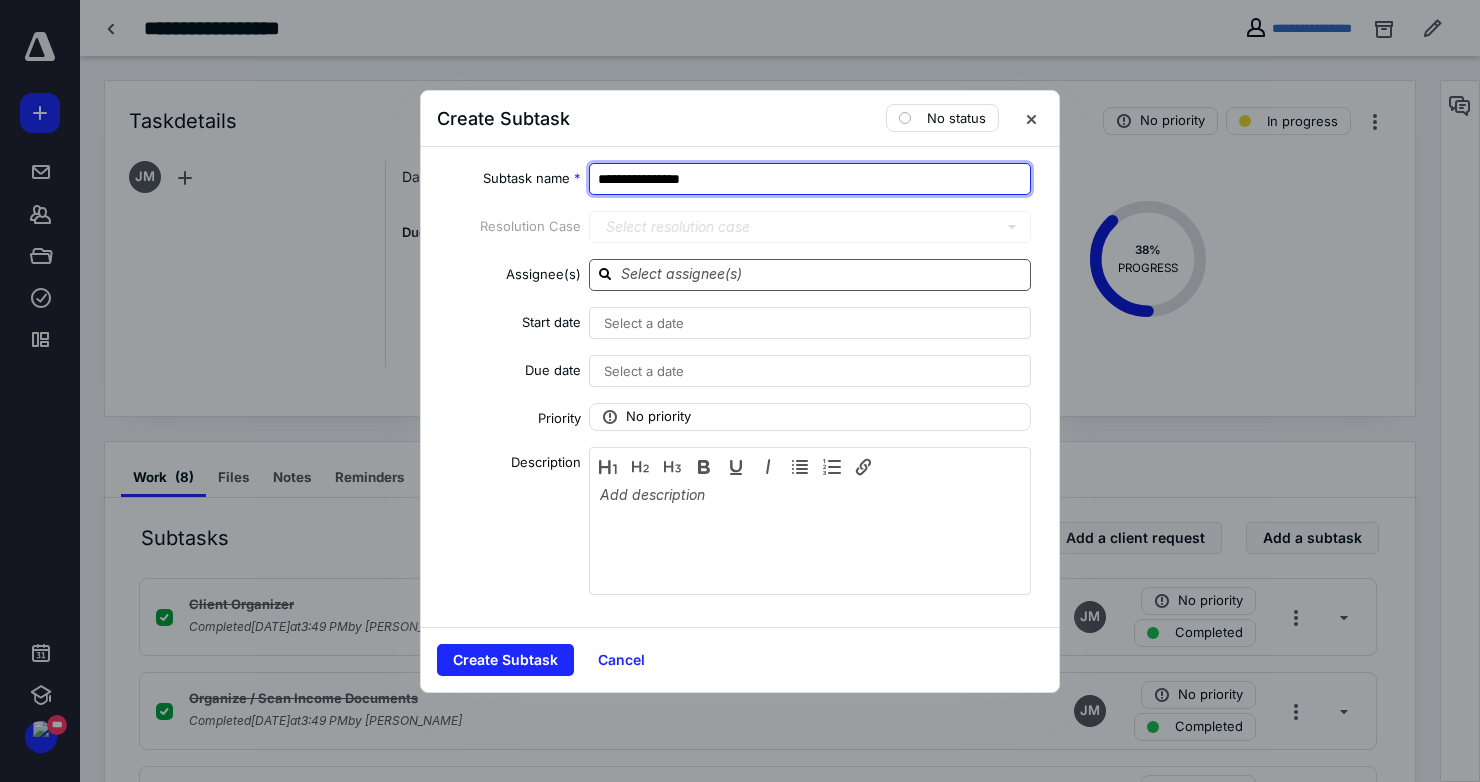 type on "**********" 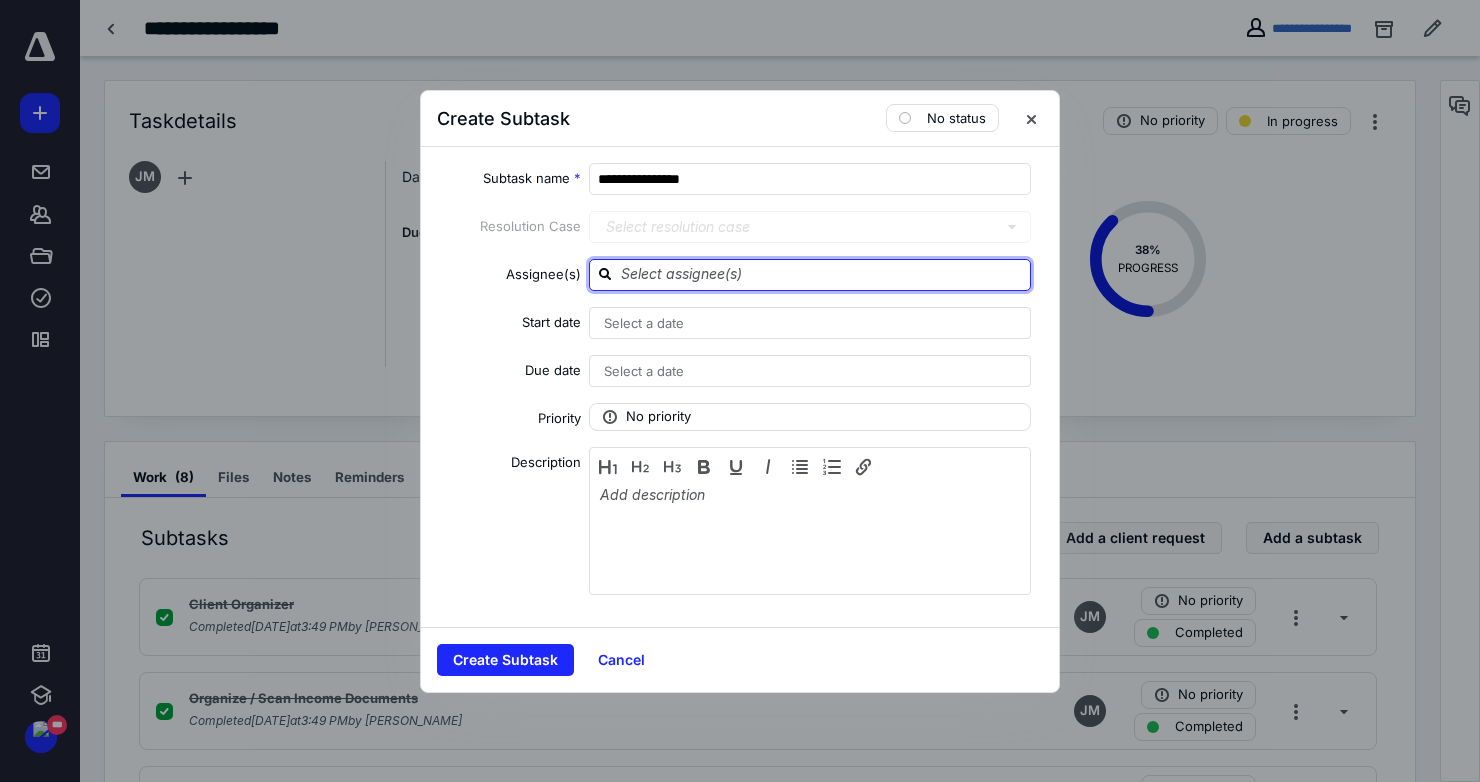 click at bounding box center [822, 274] 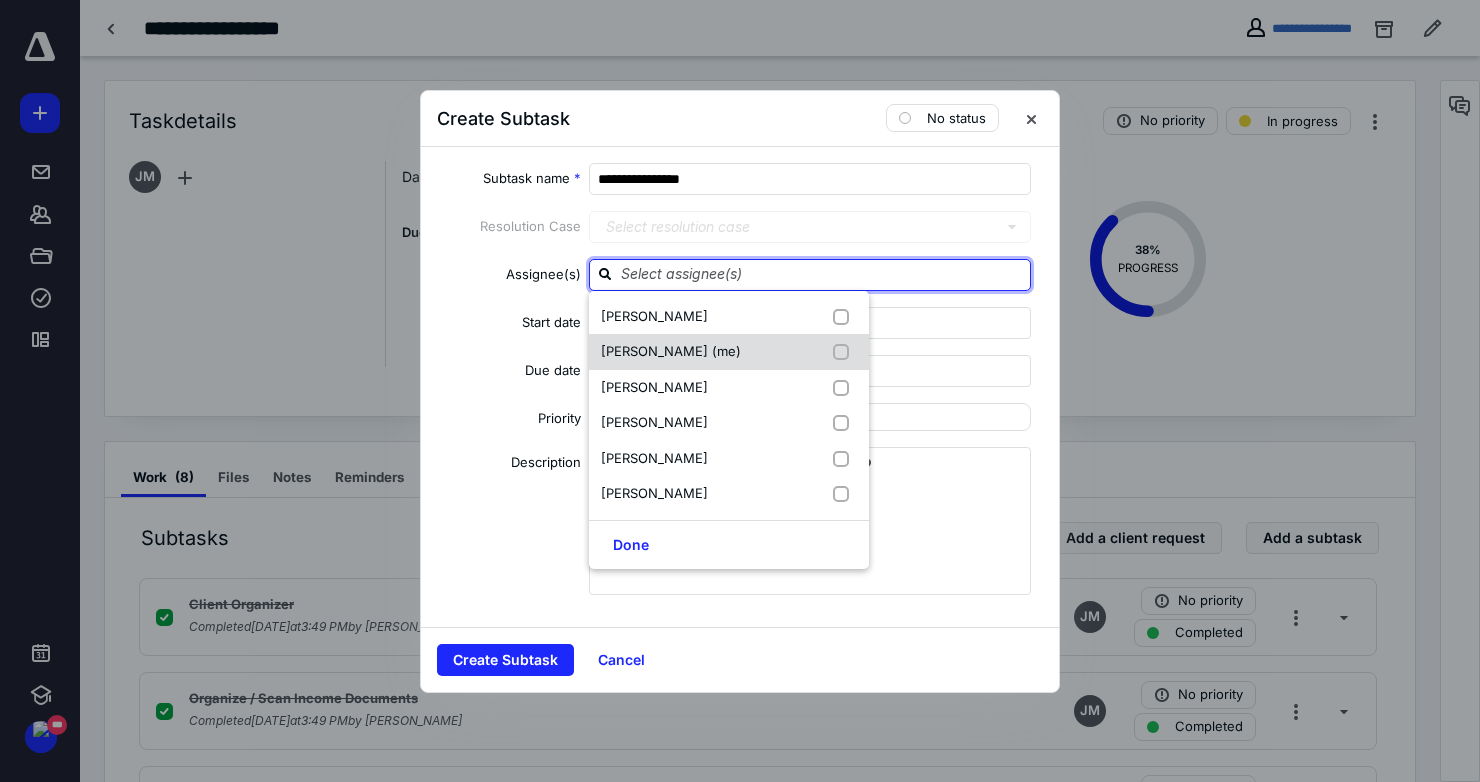 click on "[PERSON_NAME] (me)" at bounding box center [671, 351] 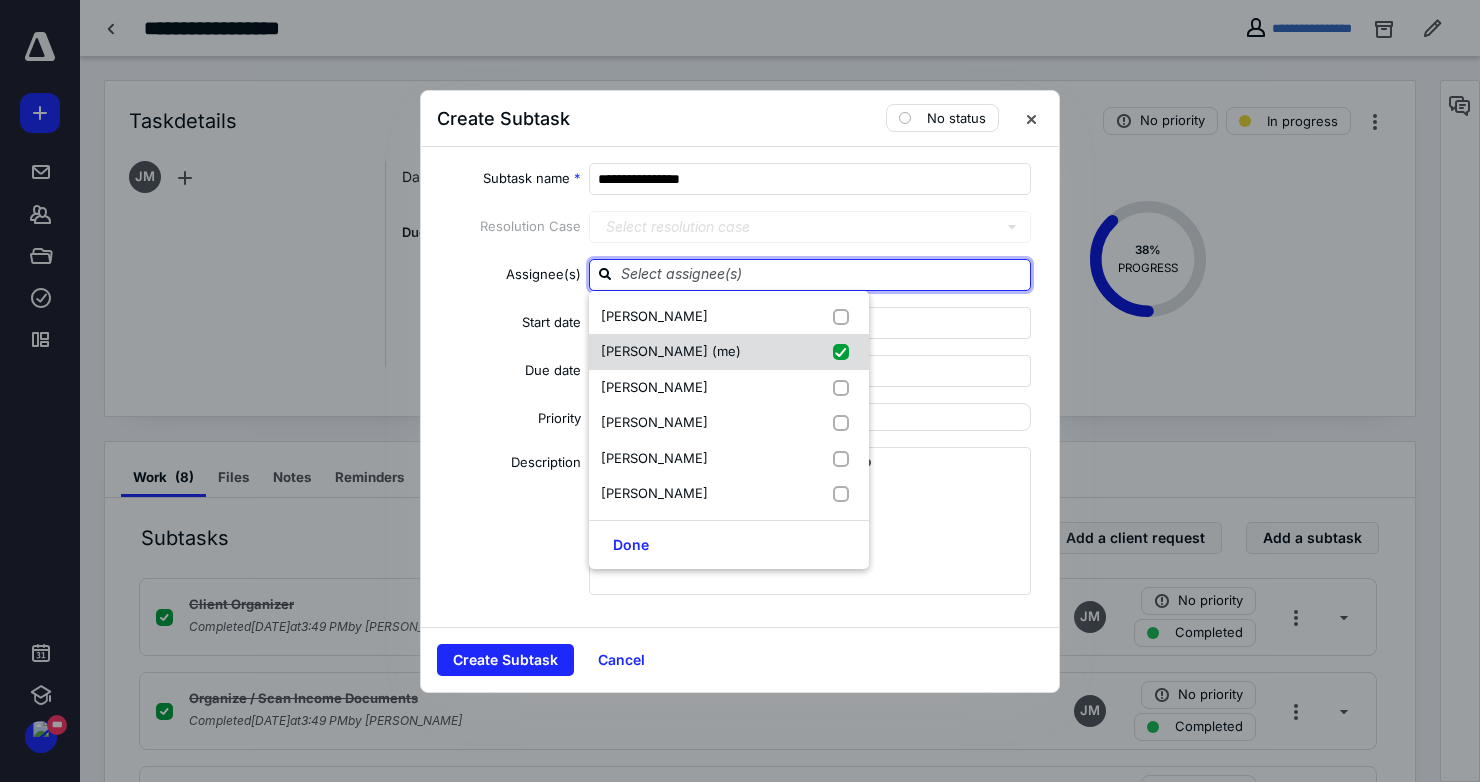 checkbox on "true" 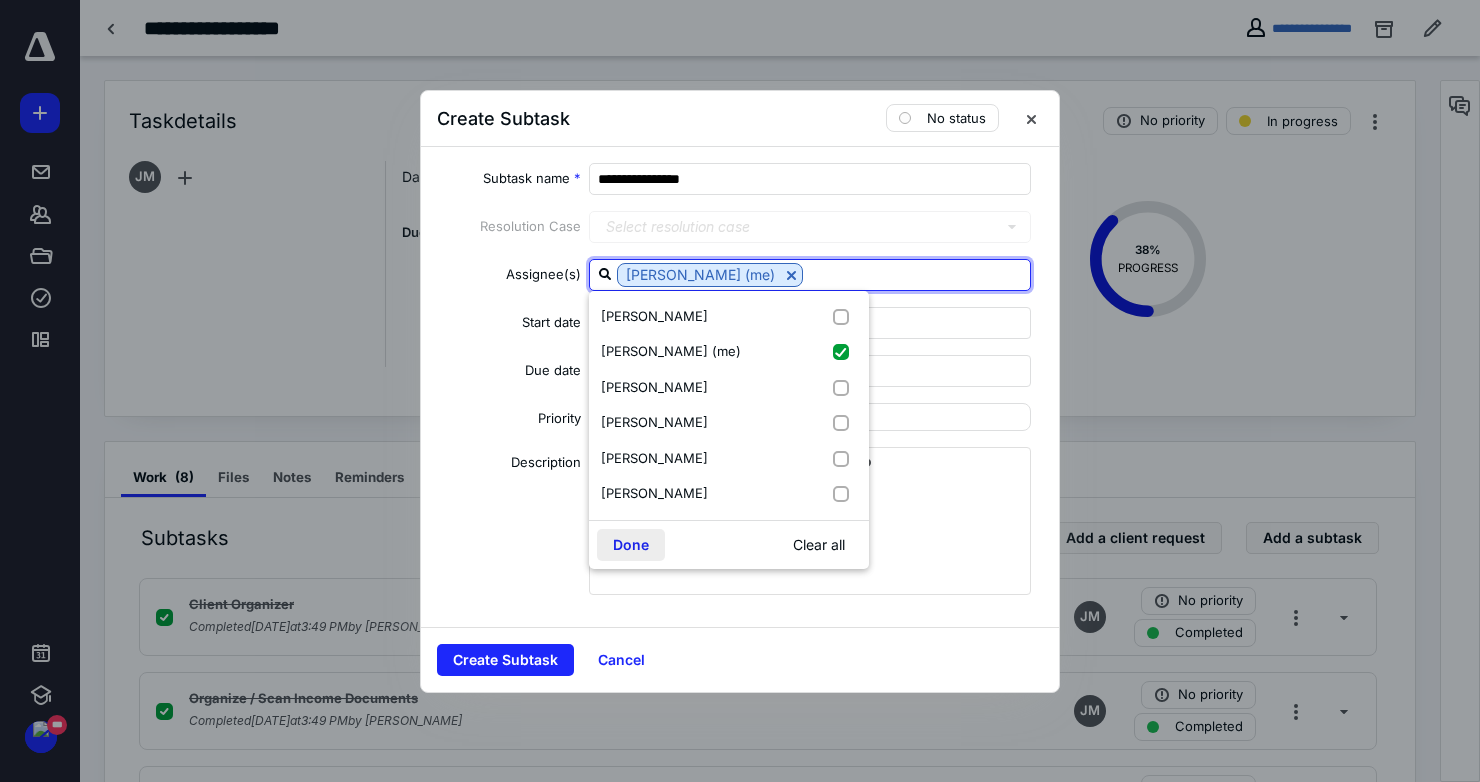 click on "Done" at bounding box center (631, 545) 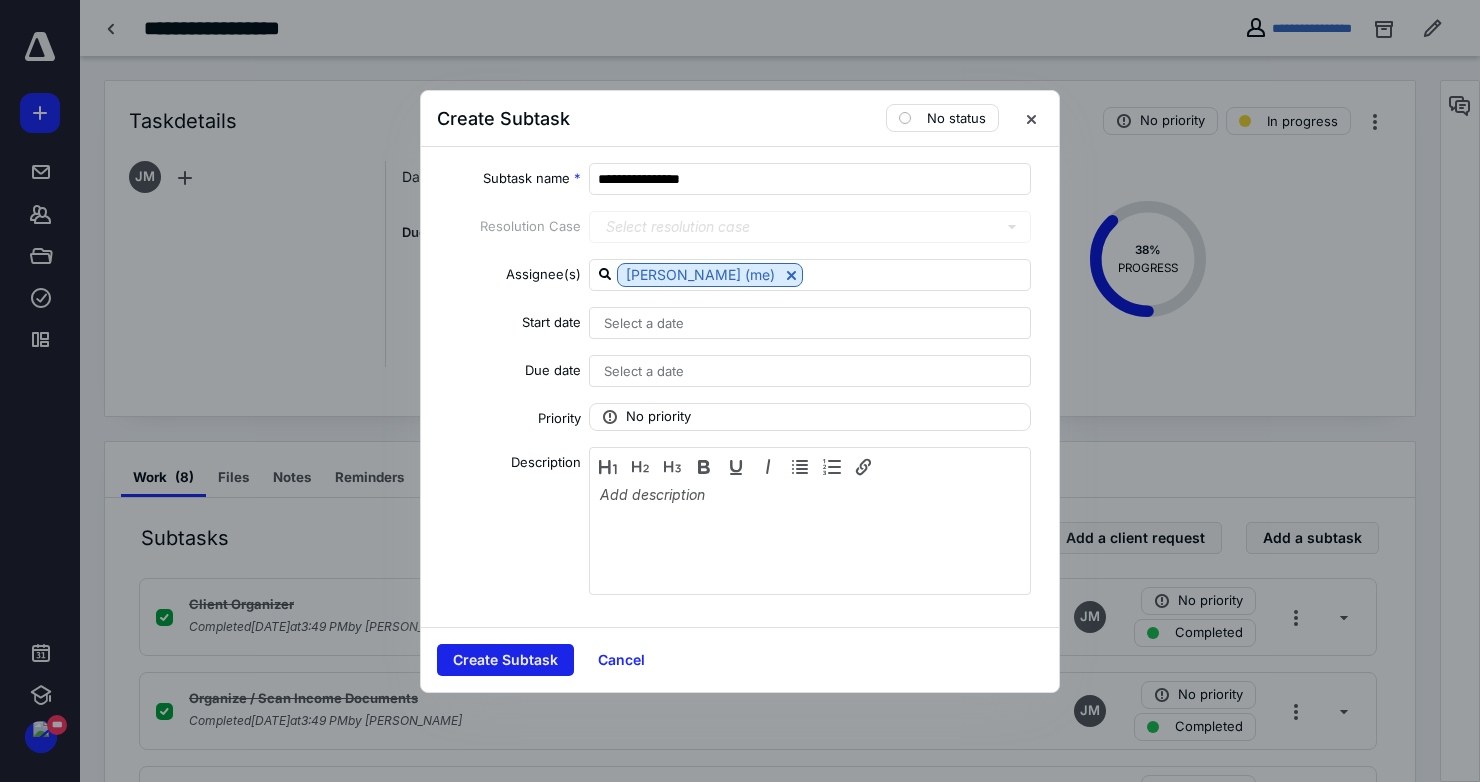 click on "Create Subtask" at bounding box center (505, 660) 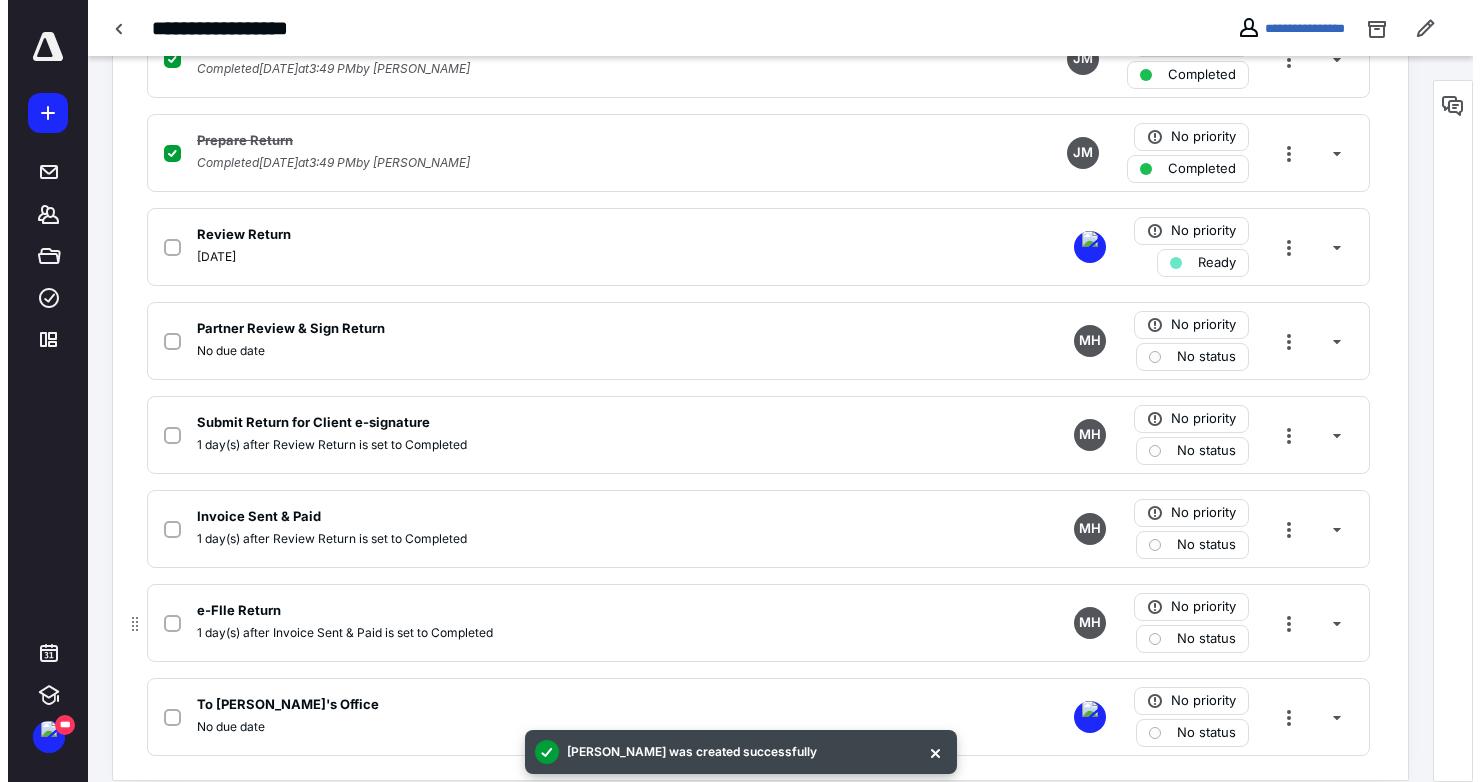 scroll, scrollTop: 675, scrollLeft: 0, axis: vertical 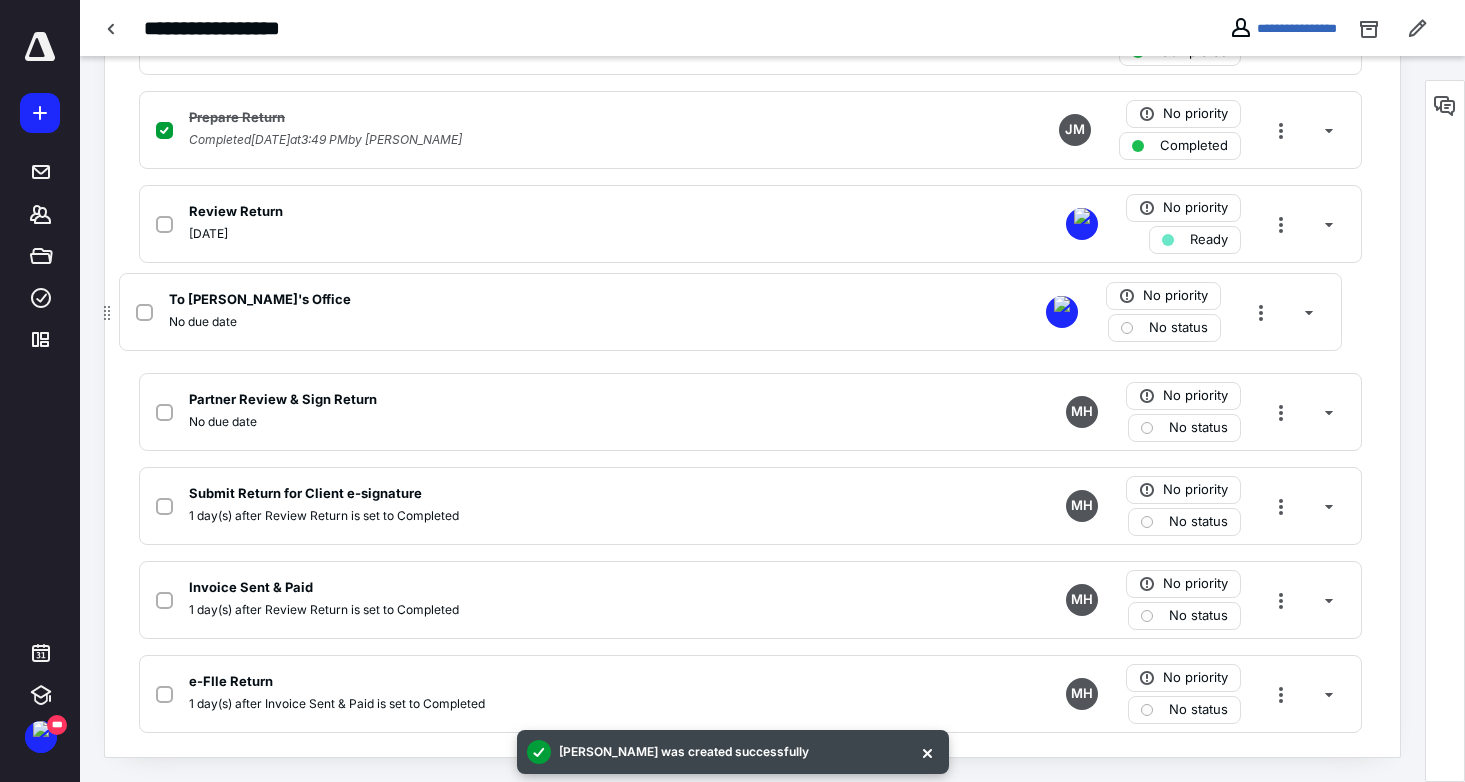drag, startPoint x: 126, startPoint y: 697, endPoint x: 109, endPoint y: 305, distance: 392.36844 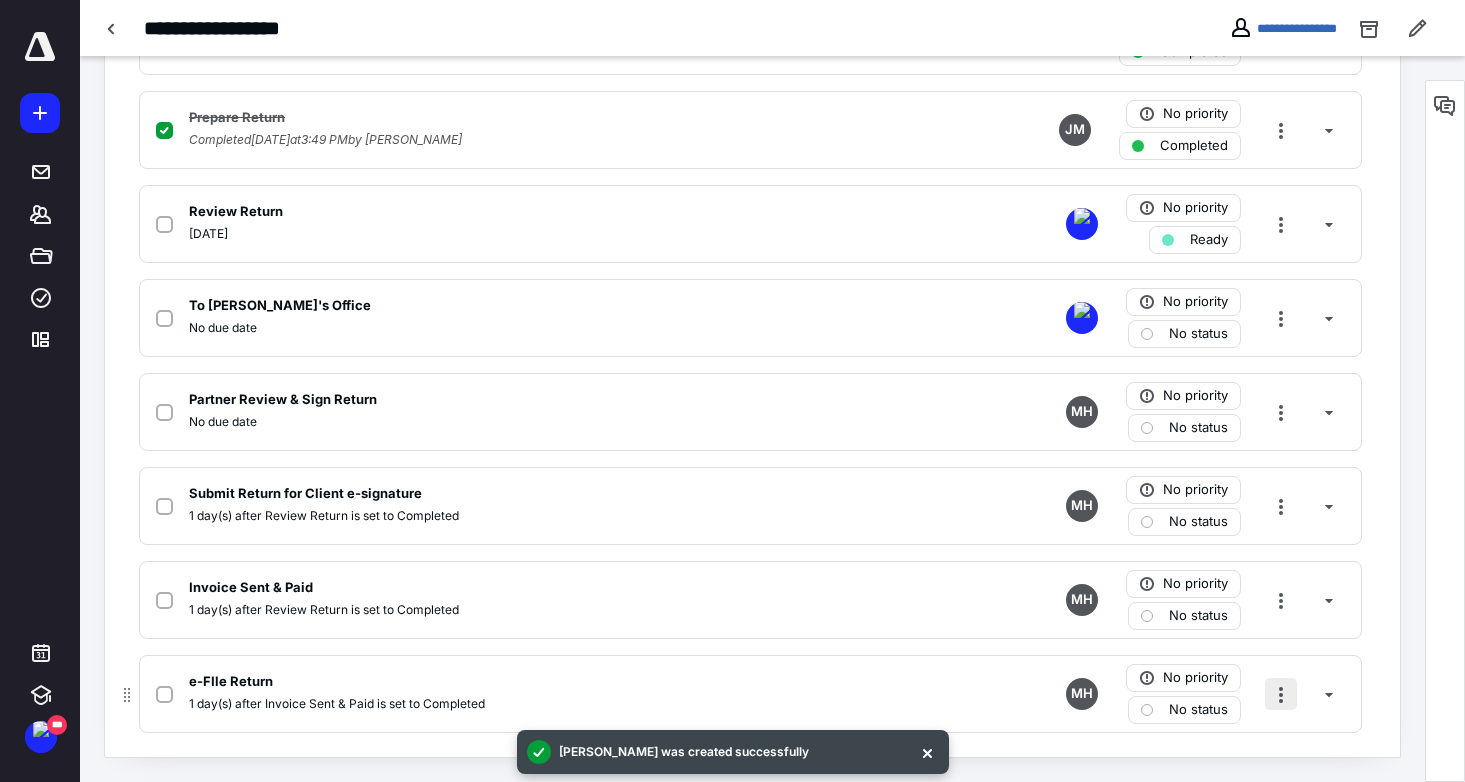 click at bounding box center (1281, 694) 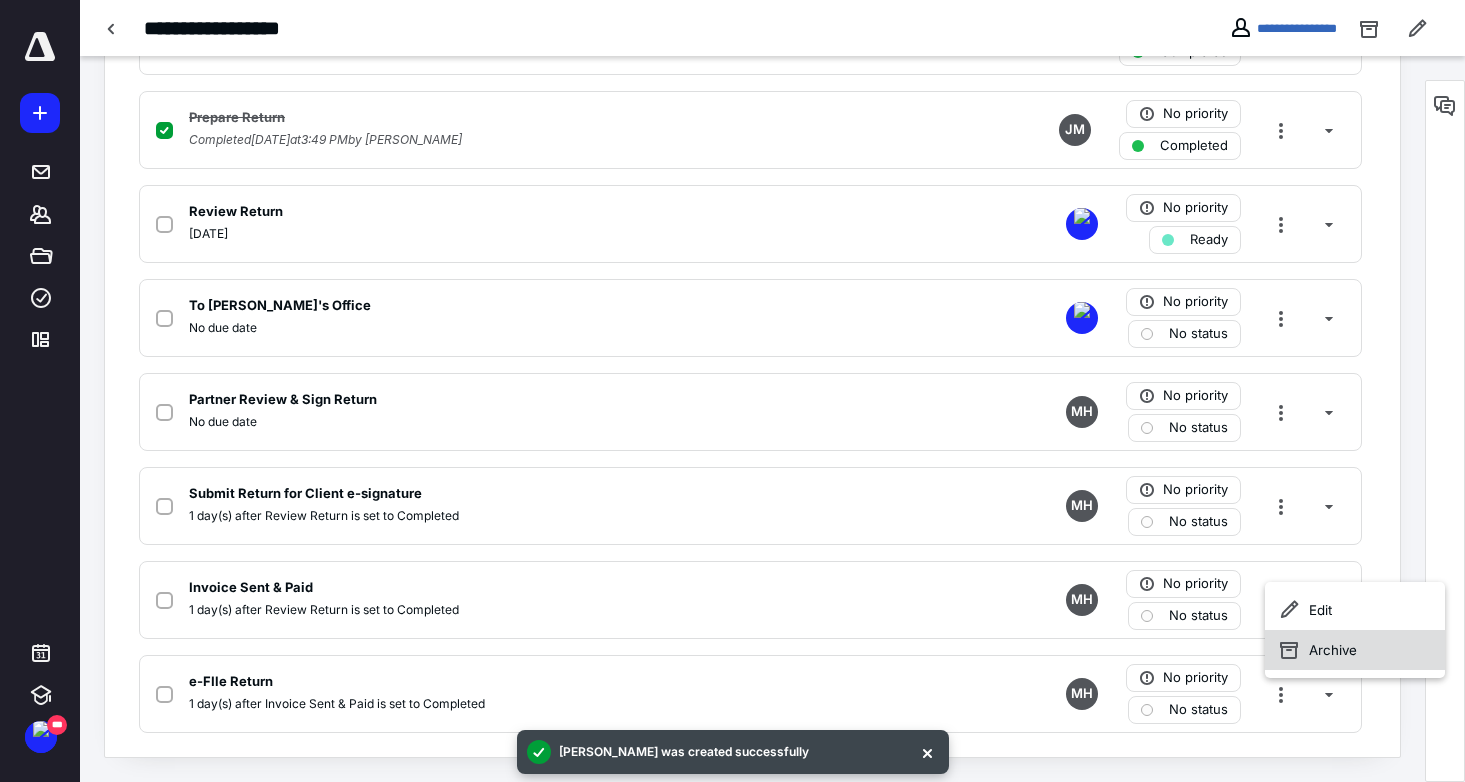 click on "Archive" at bounding box center [1355, 650] 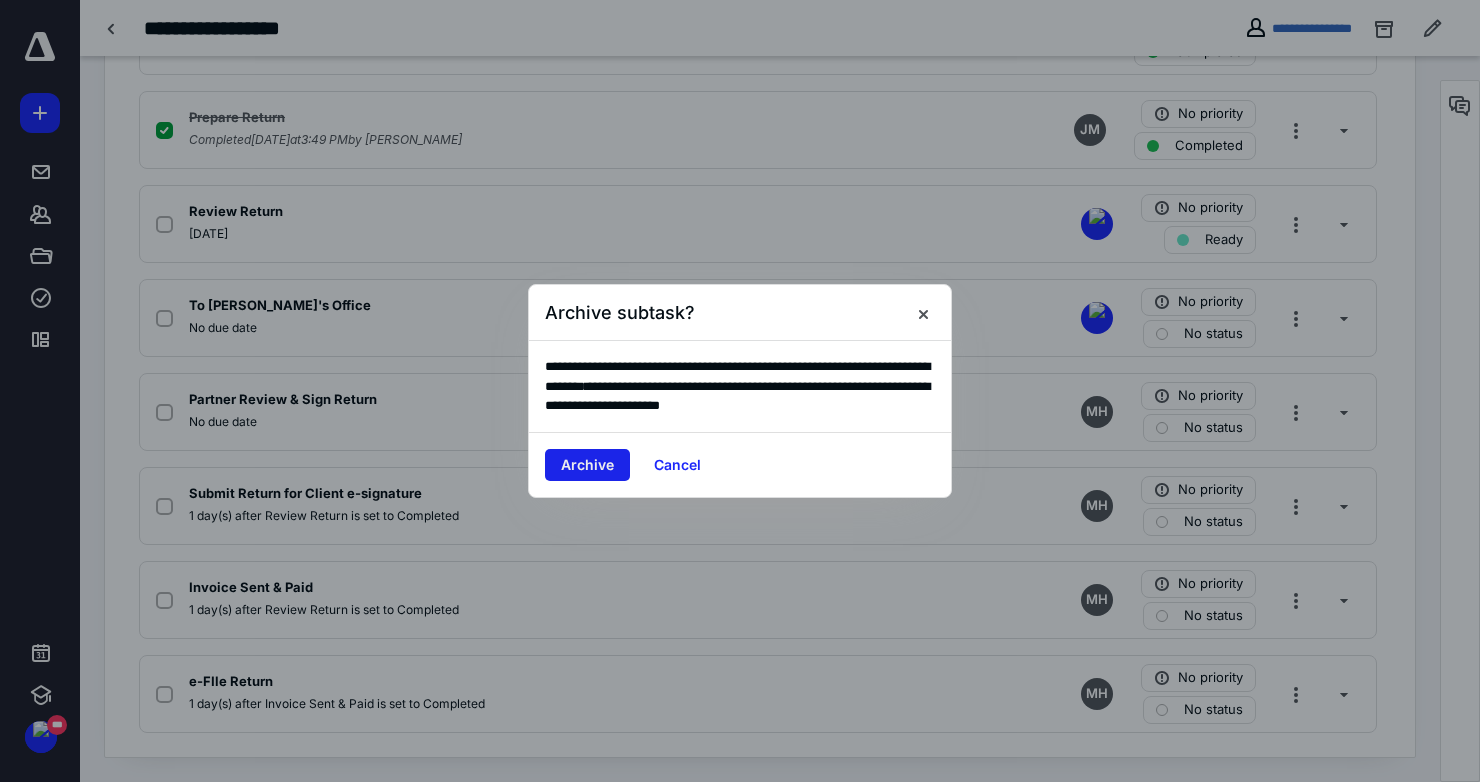 click on "Archive" at bounding box center (587, 465) 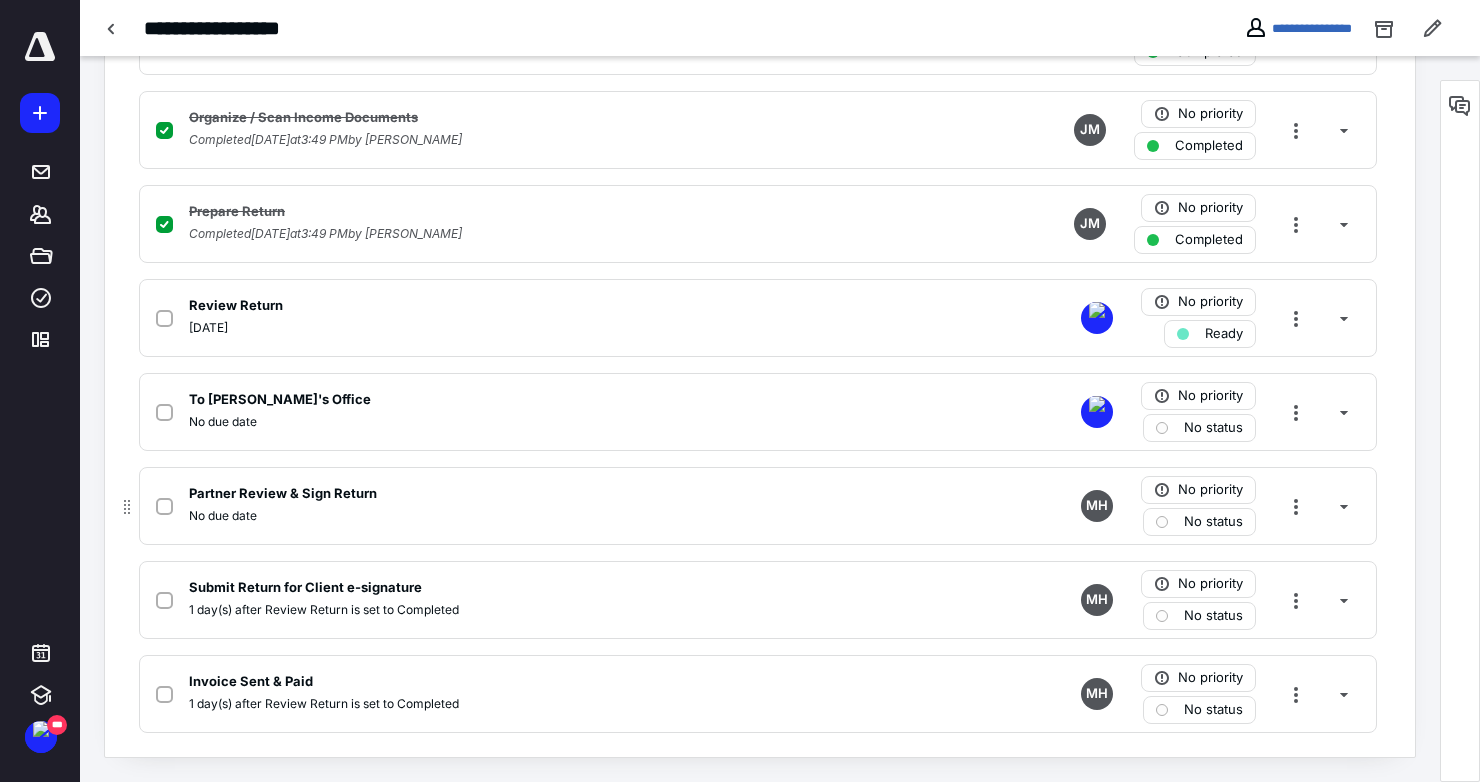 scroll, scrollTop: 581, scrollLeft: 0, axis: vertical 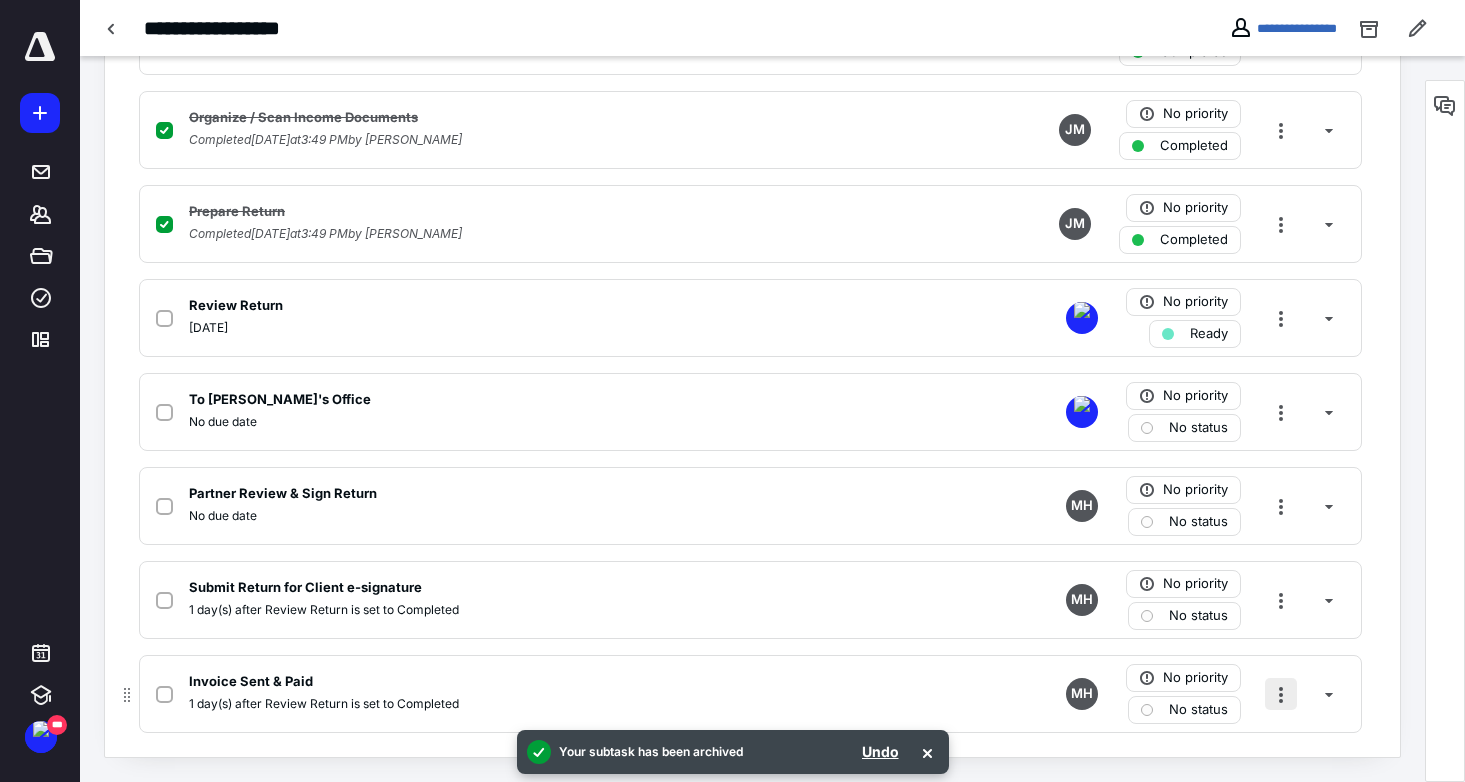 click at bounding box center (1281, 694) 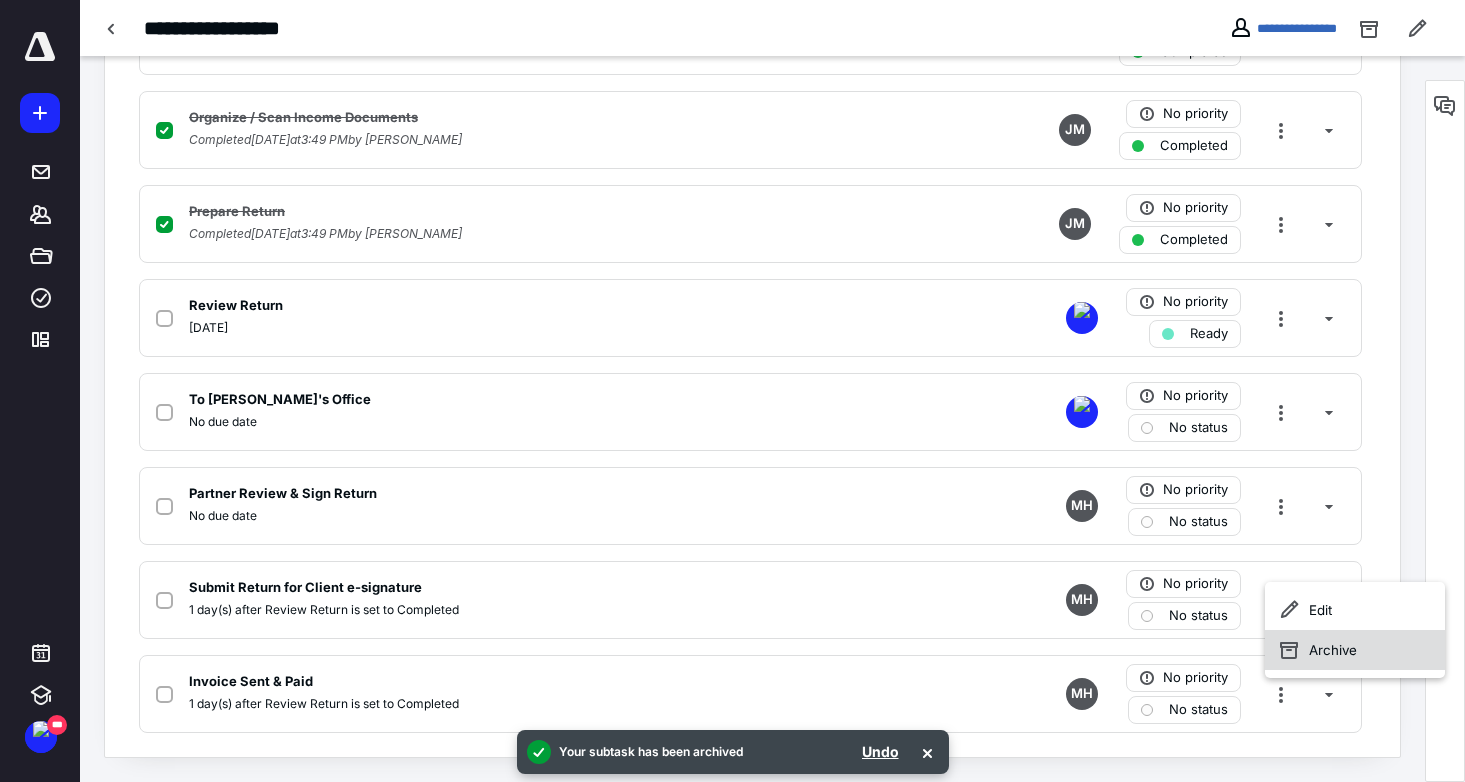 click on "Archive" at bounding box center [1355, 650] 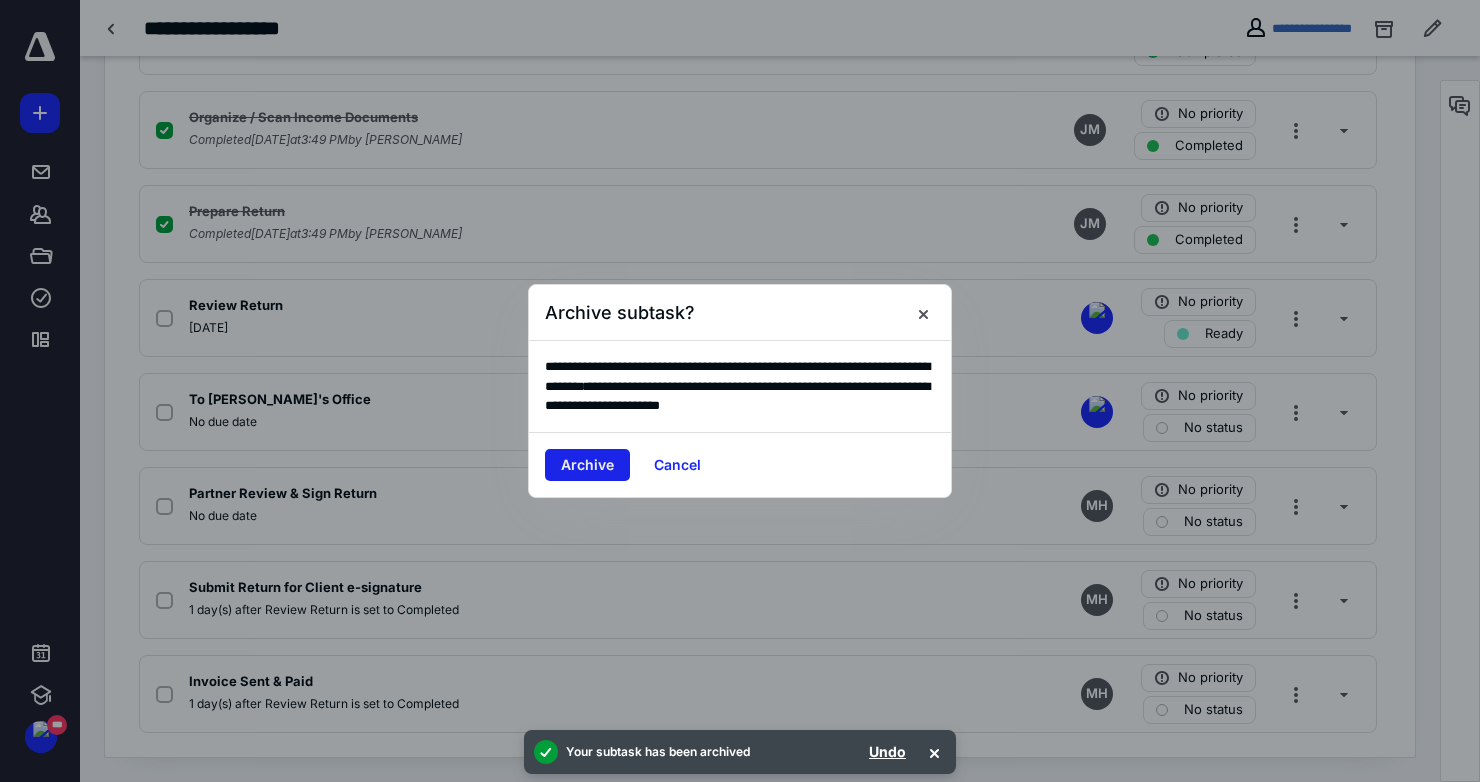 click on "Archive" at bounding box center [587, 465] 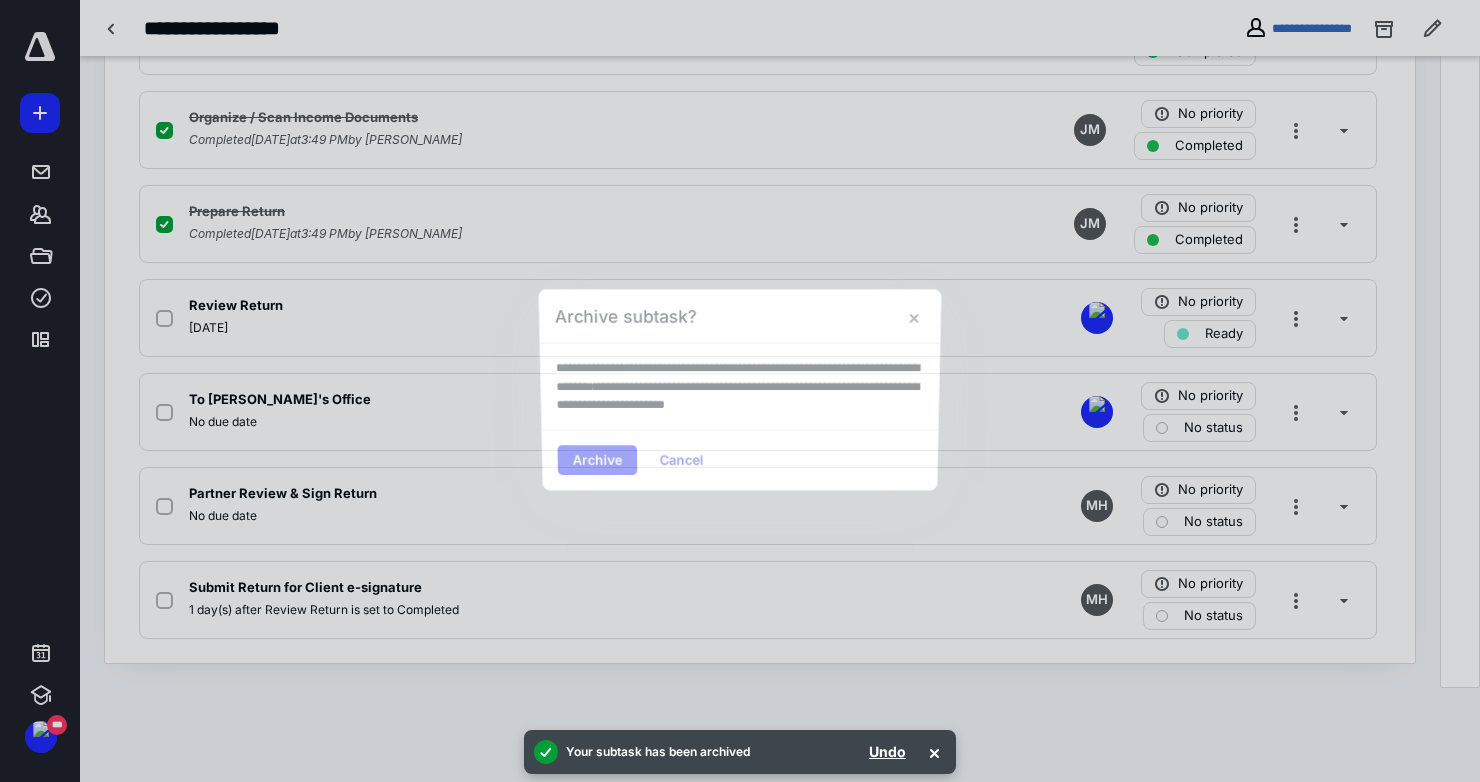 scroll, scrollTop: 487, scrollLeft: 0, axis: vertical 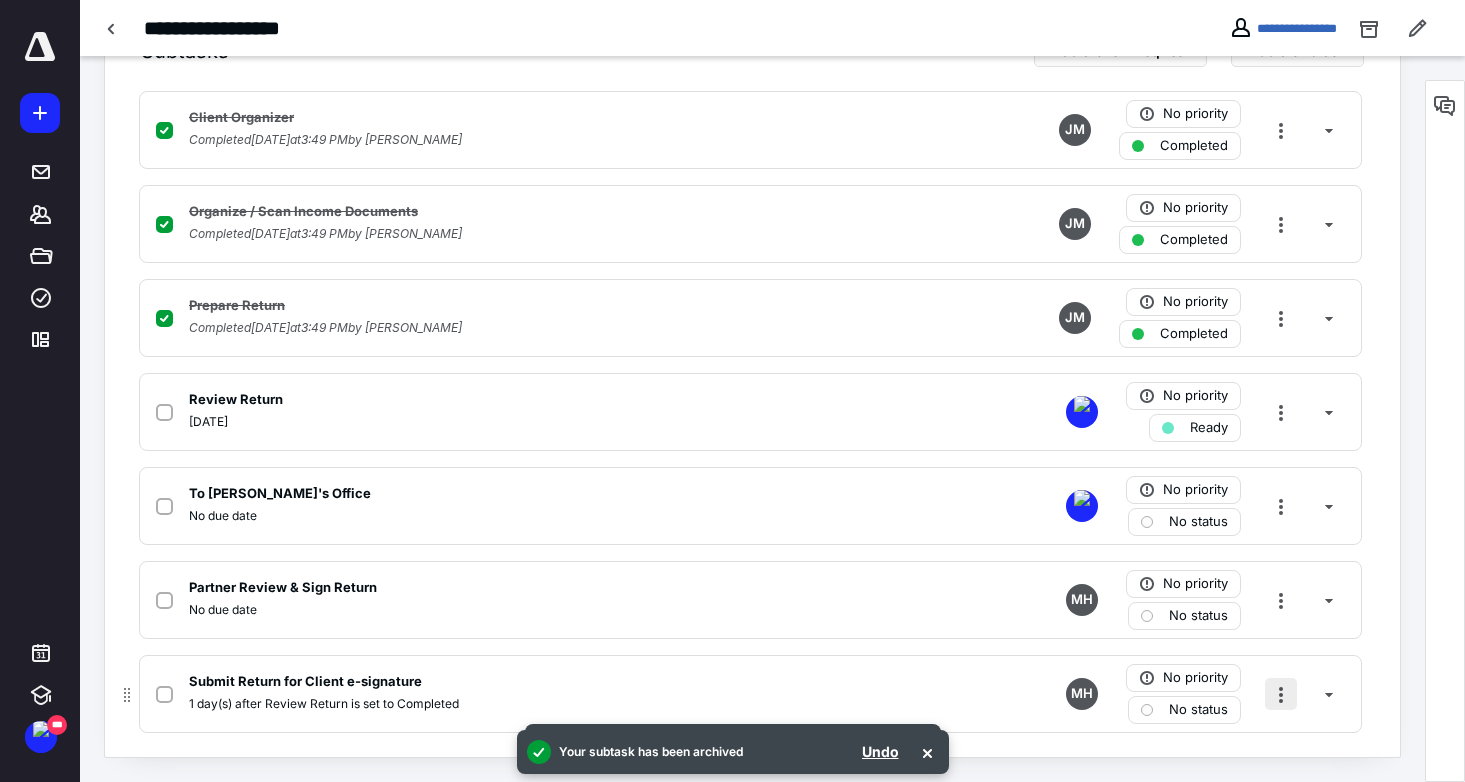 click at bounding box center [1281, 694] 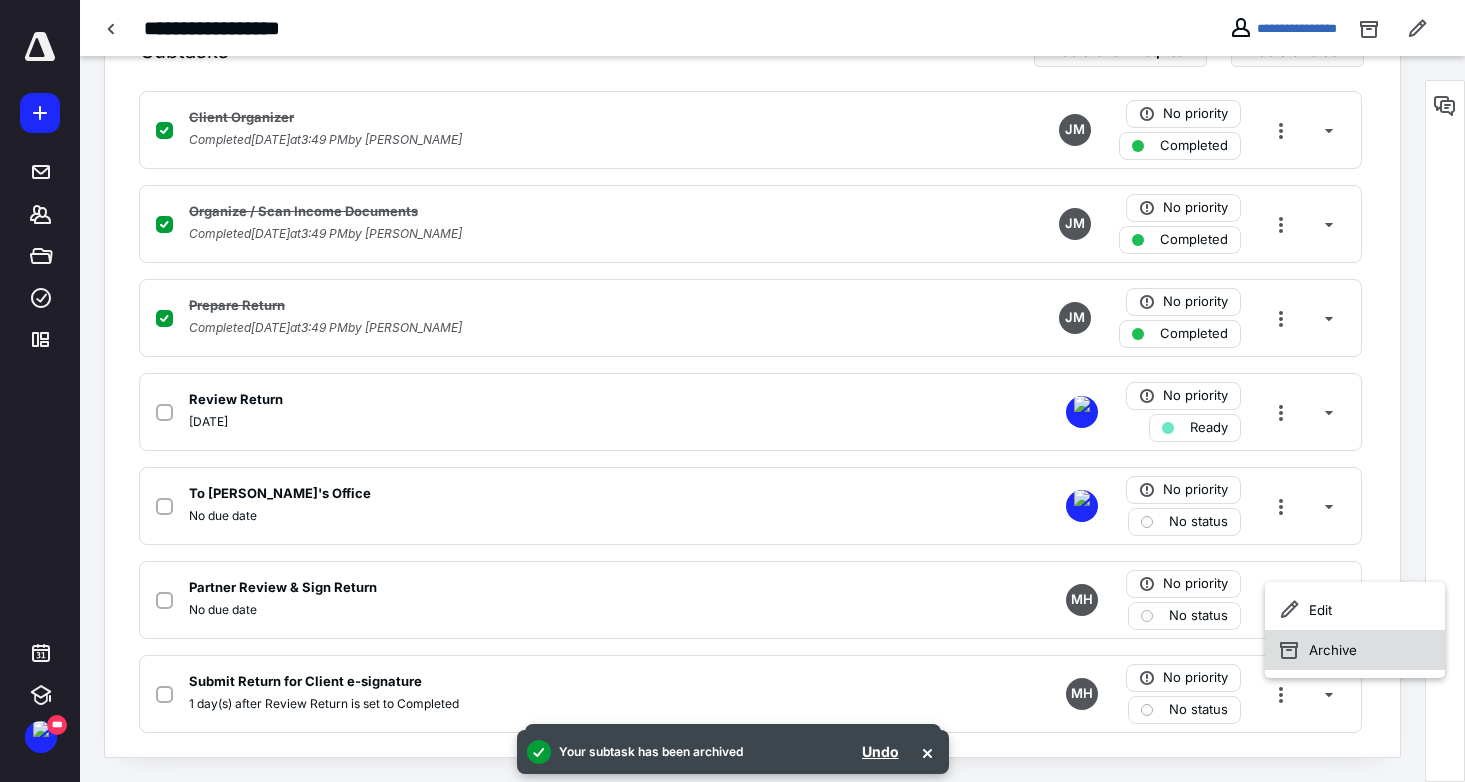 click on "Archive" at bounding box center (1355, 650) 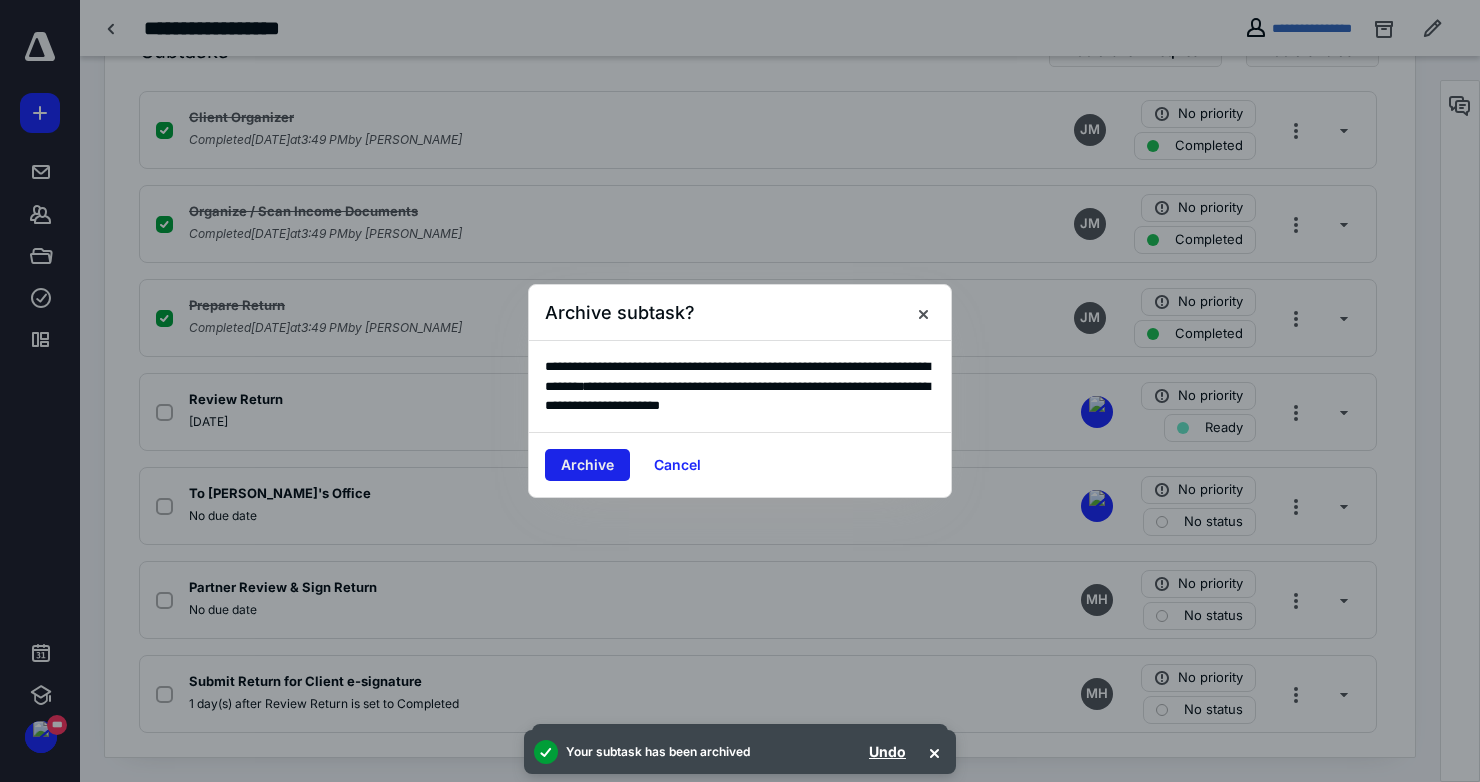 click on "Archive" at bounding box center (587, 465) 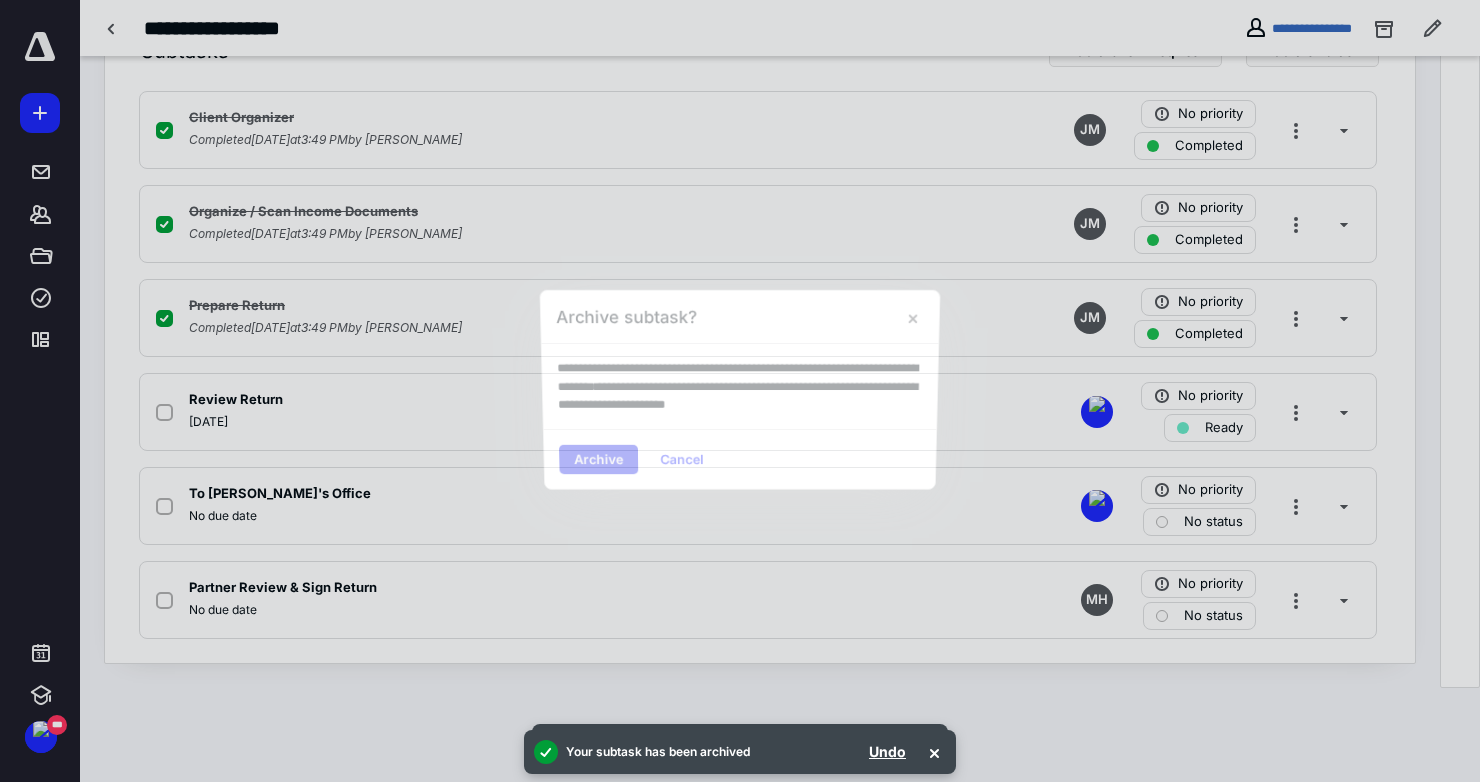 scroll, scrollTop: 393, scrollLeft: 0, axis: vertical 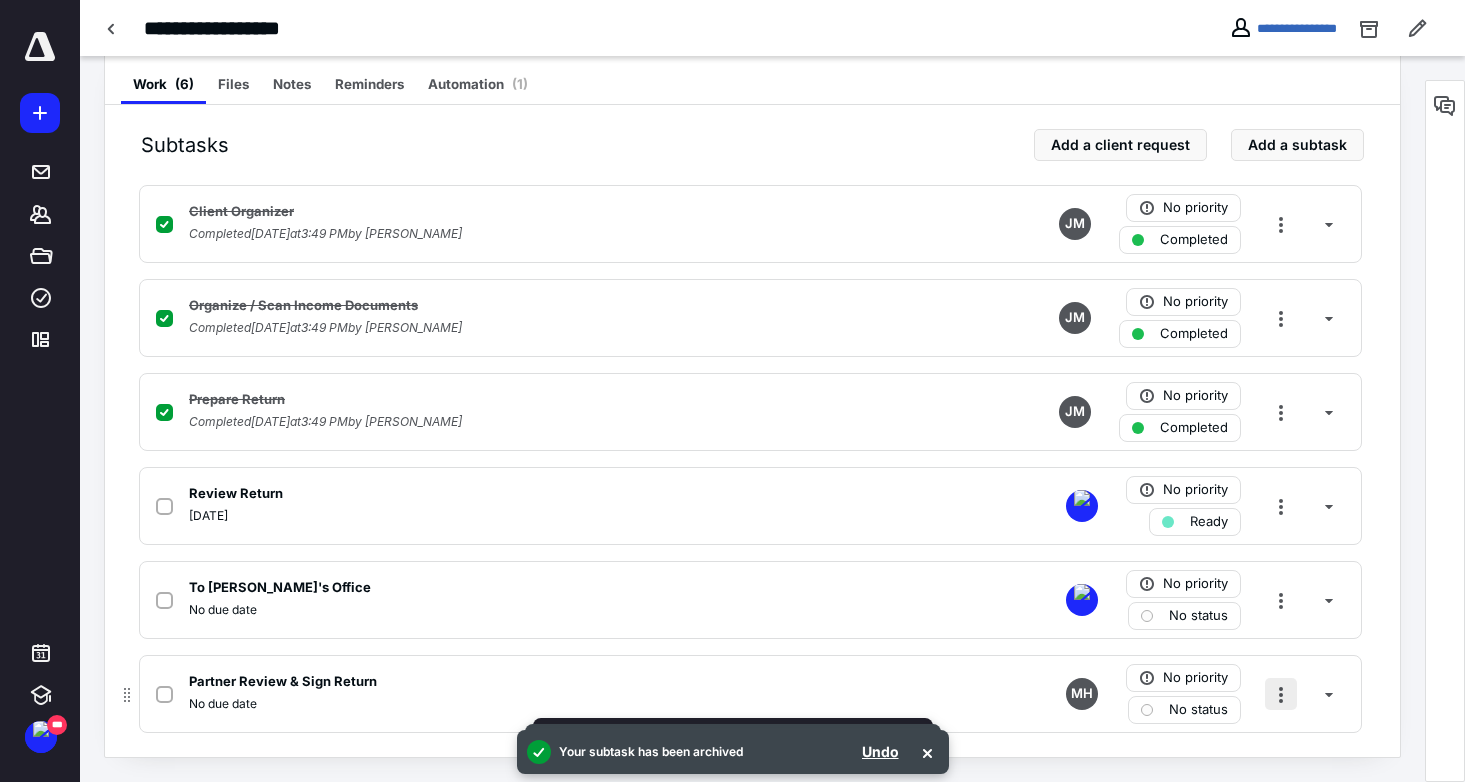 click at bounding box center (1281, 694) 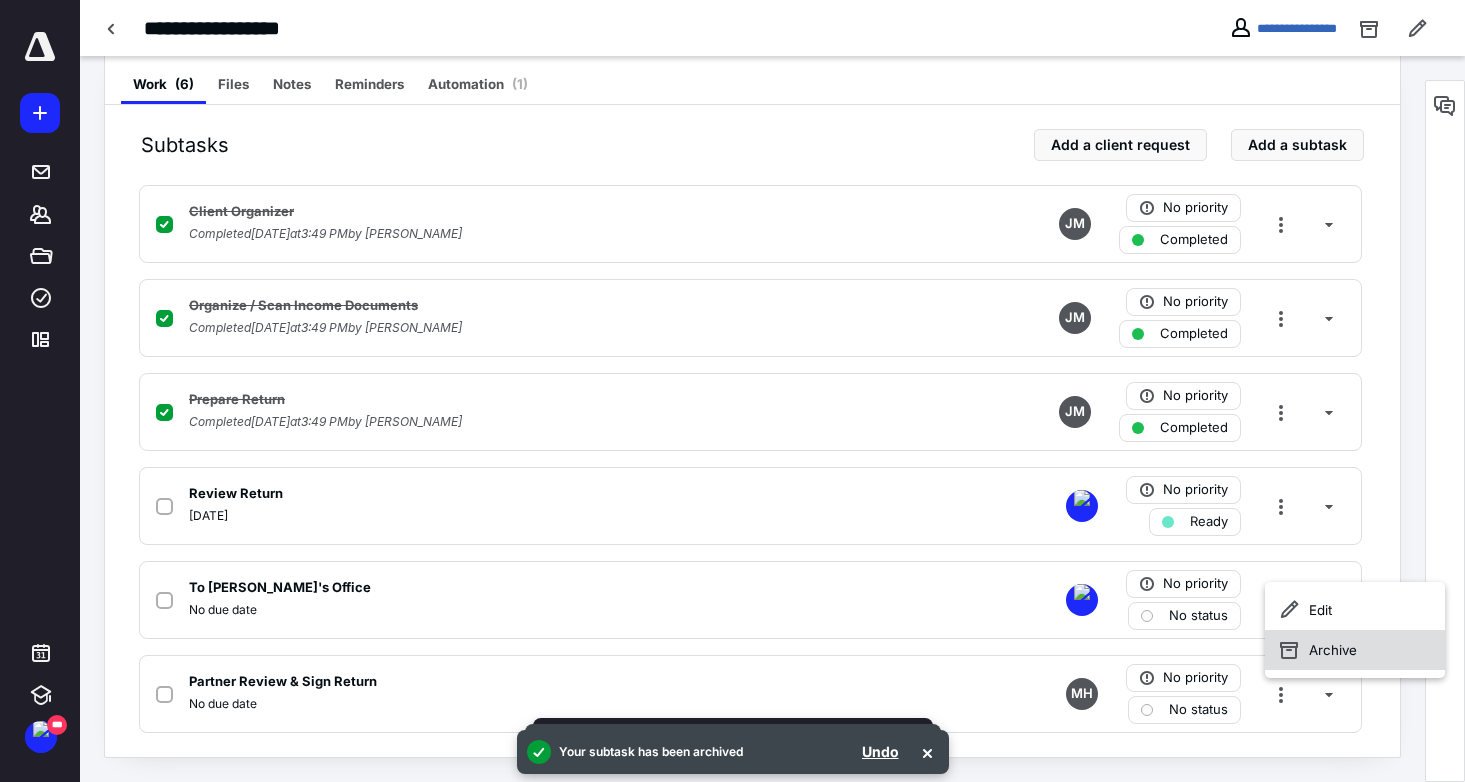click on "Archive" at bounding box center [1355, 650] 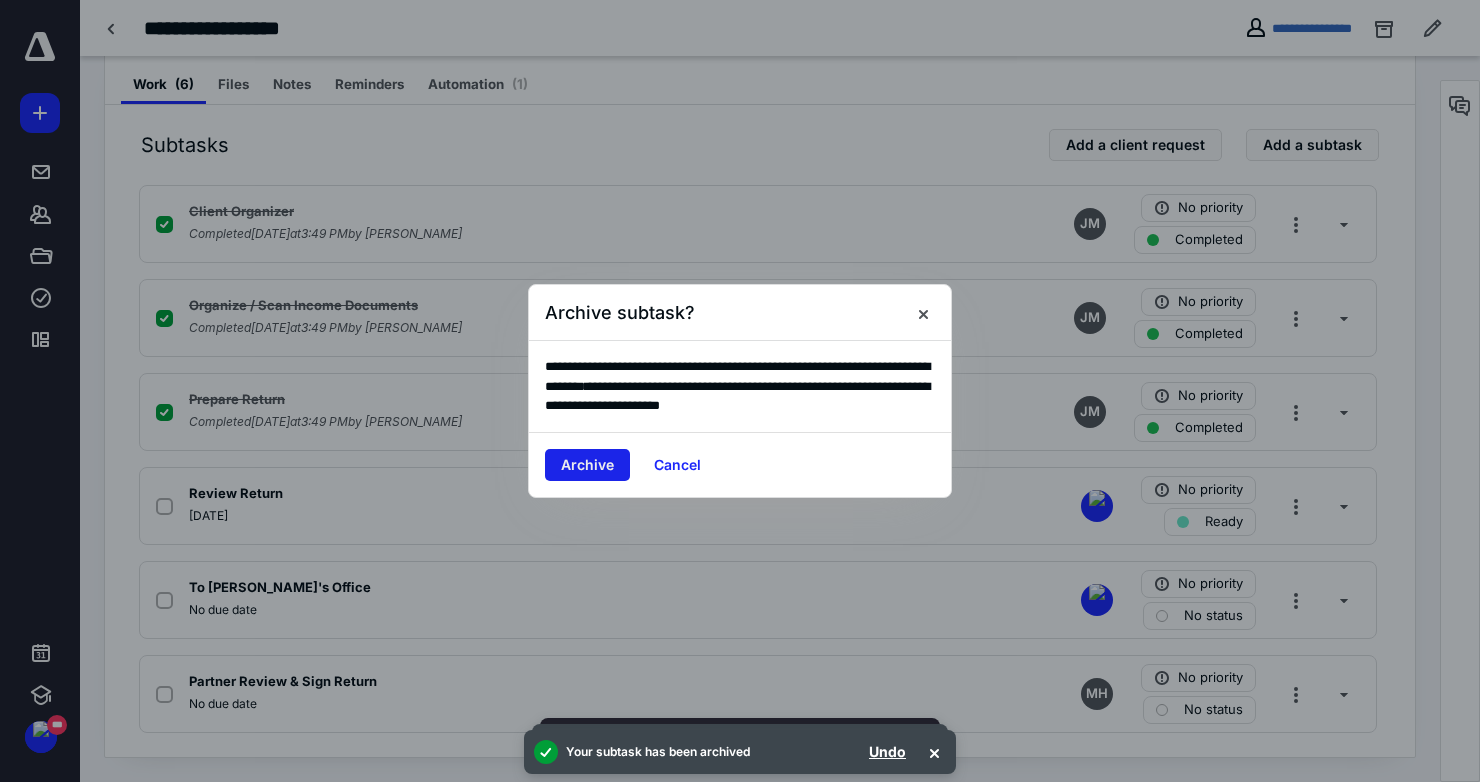 click on "Archive" at bounding box center [587, 465] 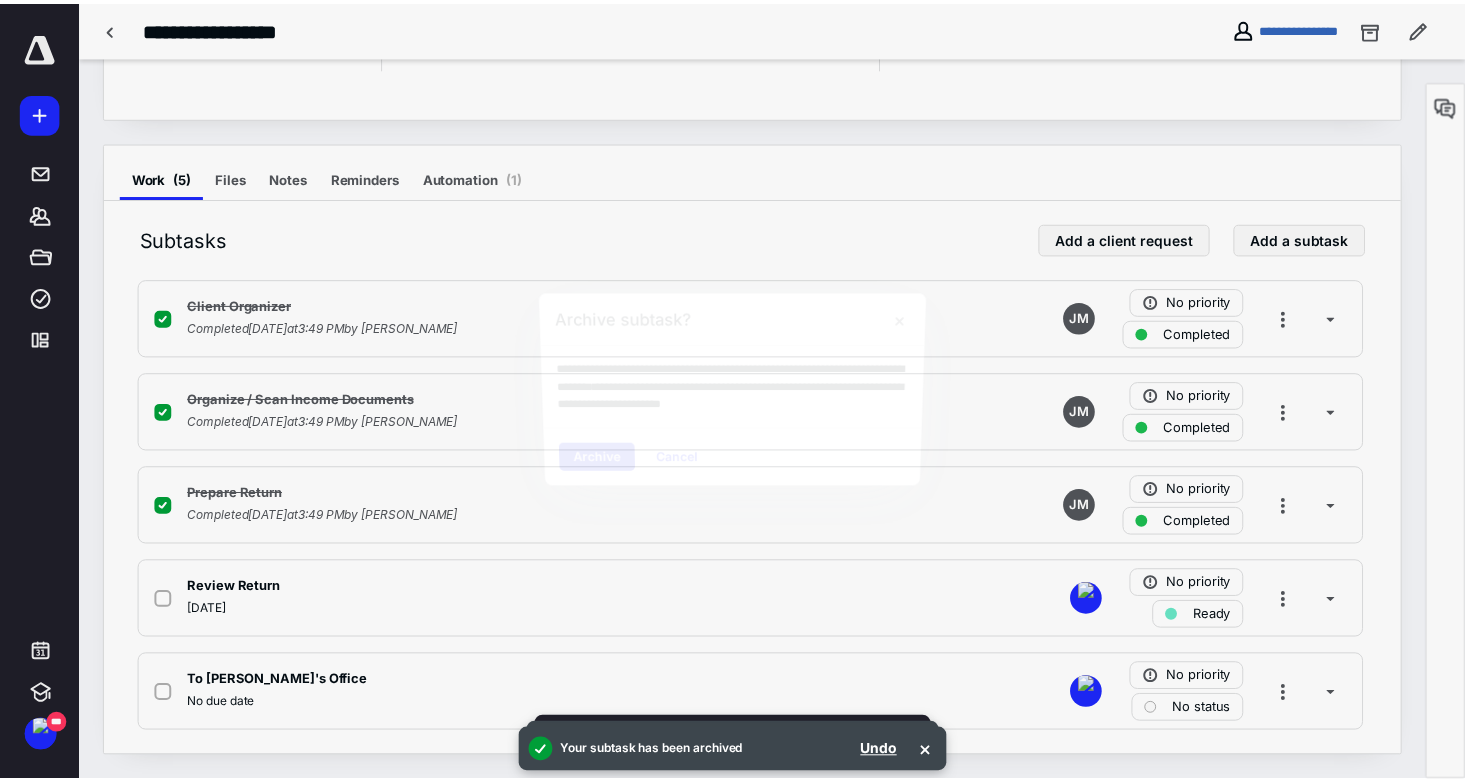 scroll, scrollTop: 299, scrollLeft: 0, axis: vertical 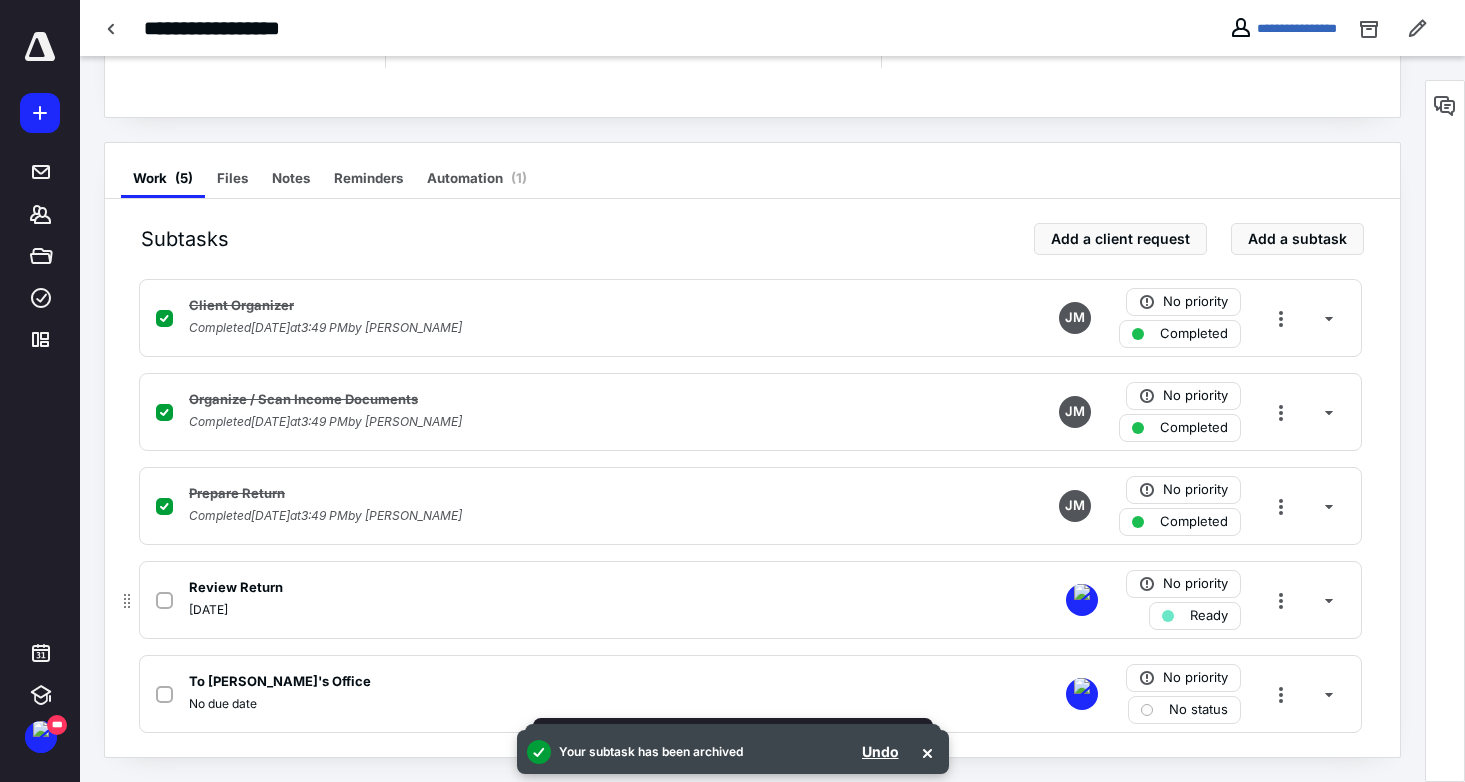 click 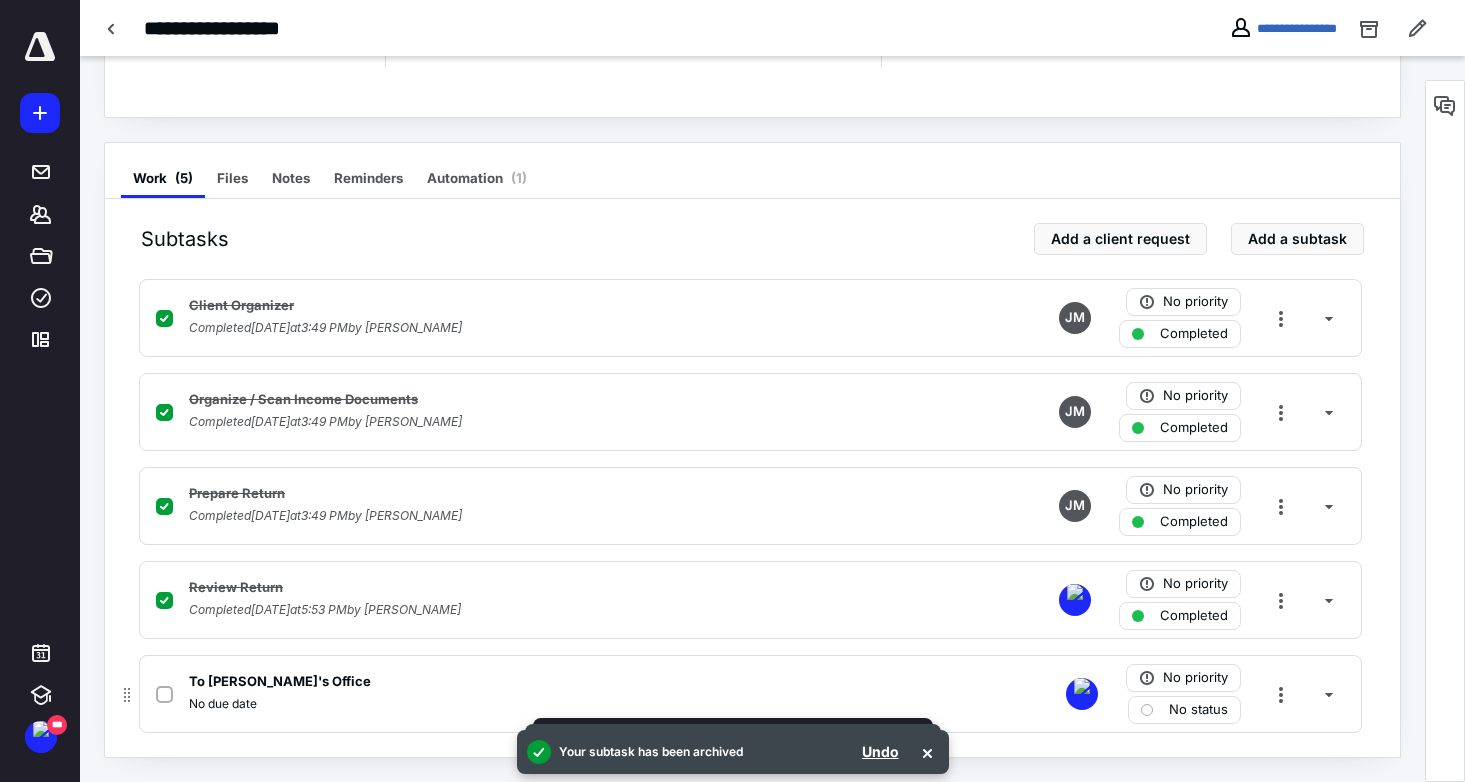 click 